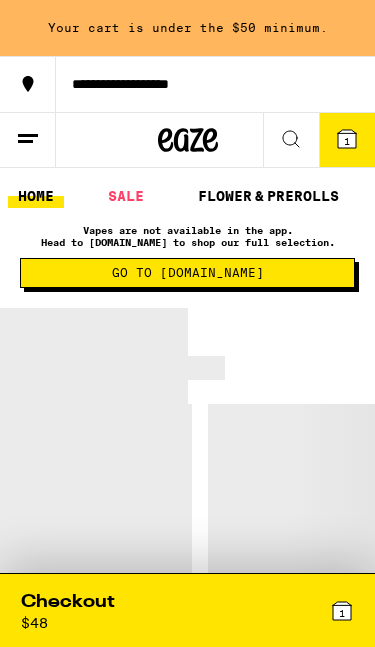 scroll, scrollTop: 0, scrollLeft: 0, axis: both 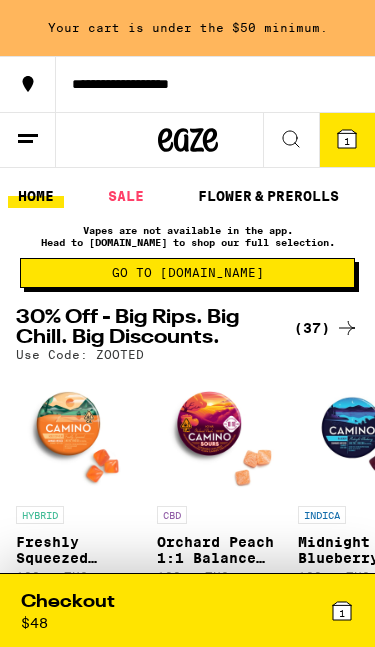click on "SALE" at bounding box center (126, 196) 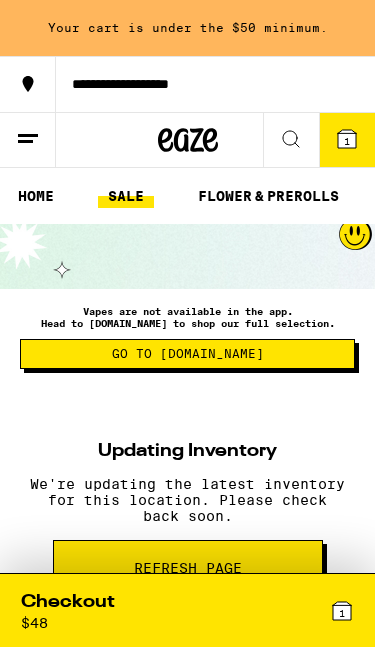 click on "SALE" at bounding box center (126, 196) 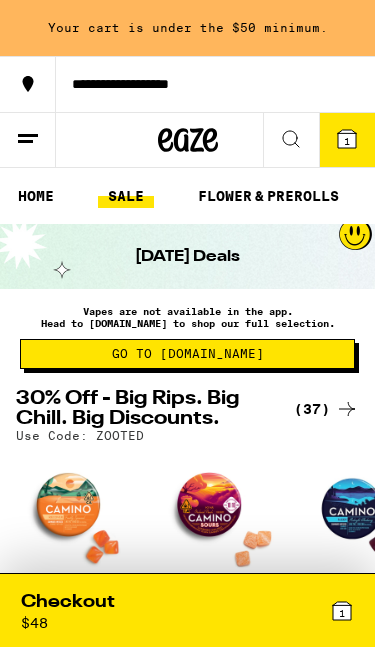 click on "**********" at bounding box center [187, 84] 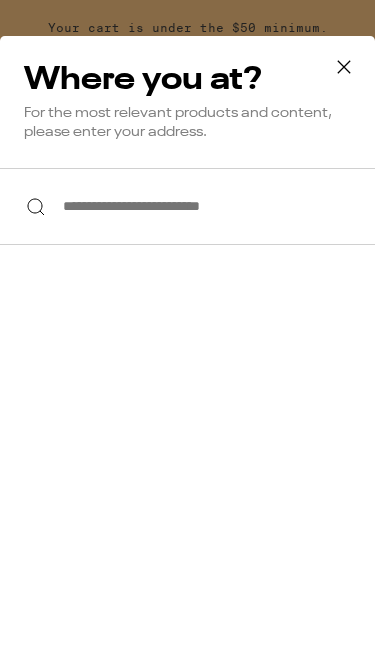 click on "**********" at bounding box center (187, 206) 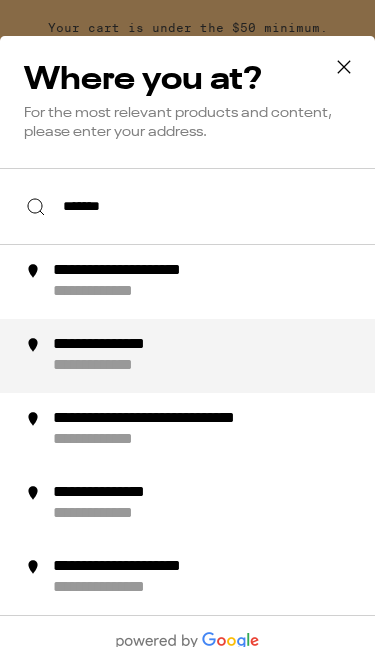 click on "**********" at bounding box center [130, 345] 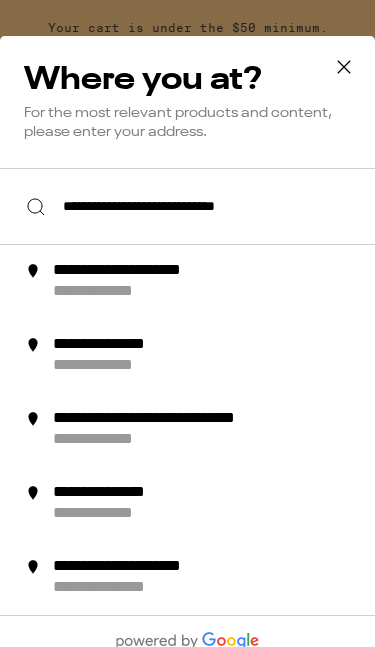 scroll, scrollTop: 0, scrollLeft: 0, axis: both 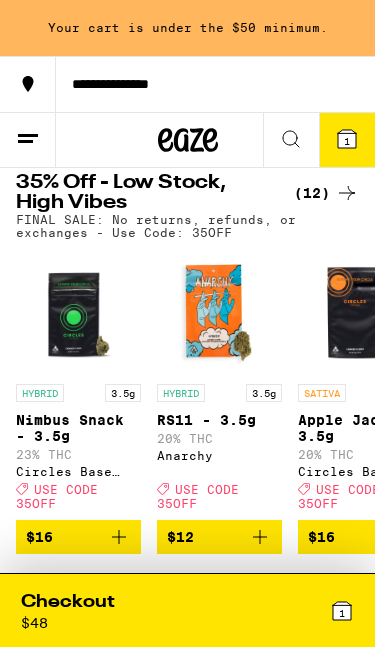 click on "(12)" at bounding box center [326, 193] 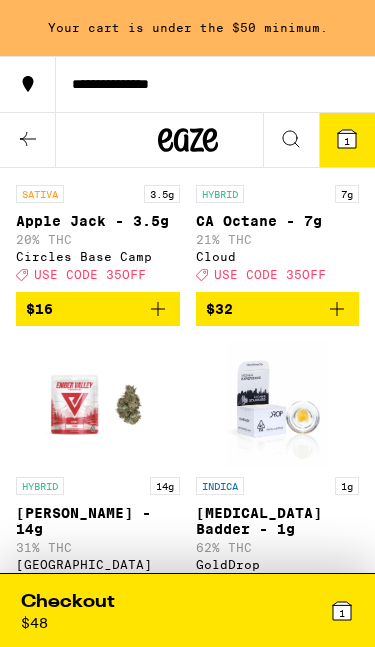 scroll, scrollTop: 0, scrollLeft: 0, axis: both 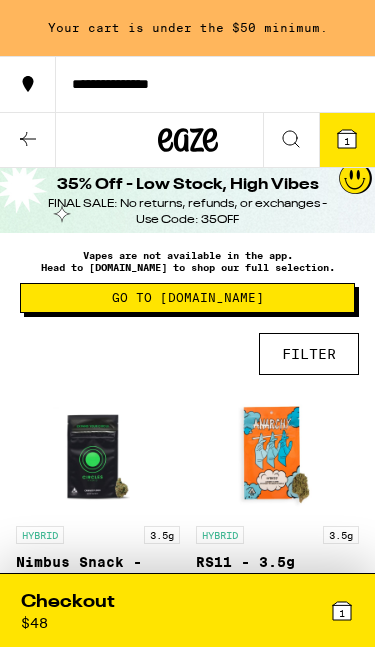click on "**********" at bounding box center (187, 1521) 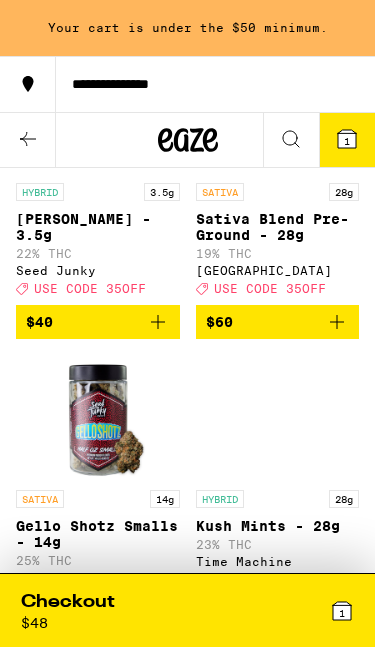 scroll, scrollTop: 1558, scrollLeft: 0, axis: vertical 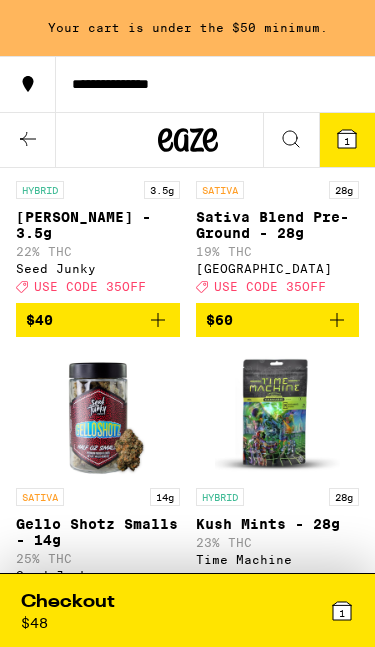 click on "$40" at bounding box center (98, 320) 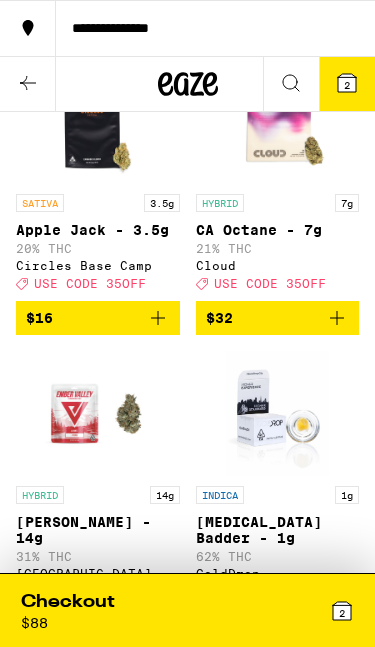 scroll, scrollTop: 582, scrollLeft: 0, axis: vertical 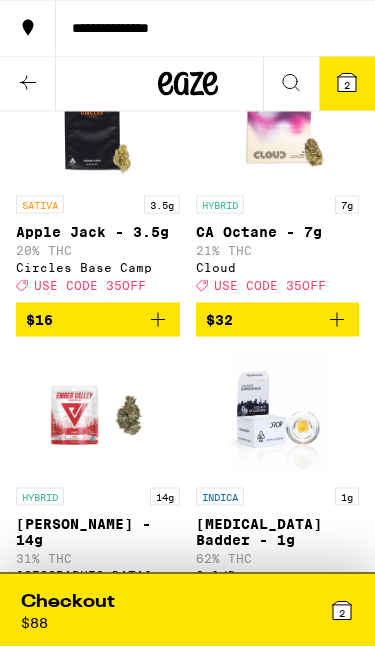 click 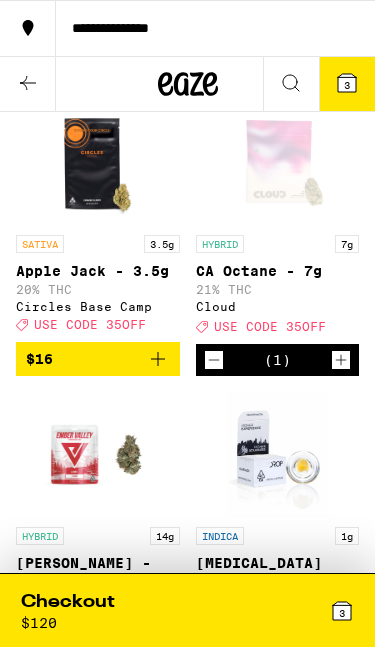 scroll, scrollTop: 540, scrollLeft: 0, axis: vertical 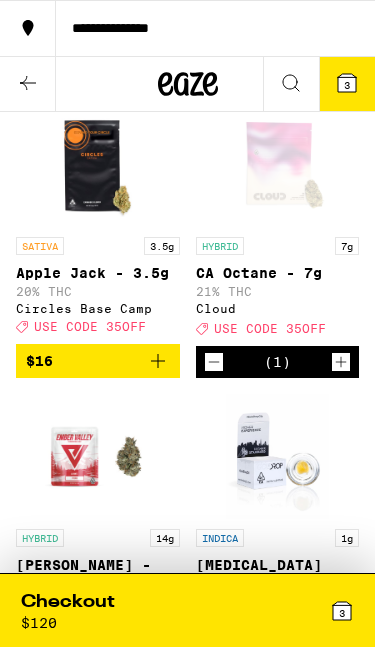 click 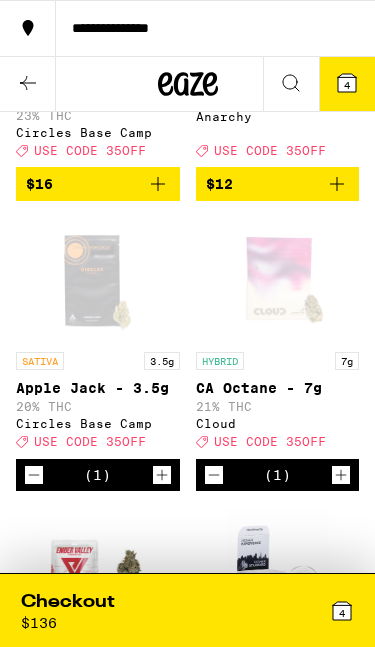 scroll, scrollTop: 458, scrollLeft: 0, axis: vertical 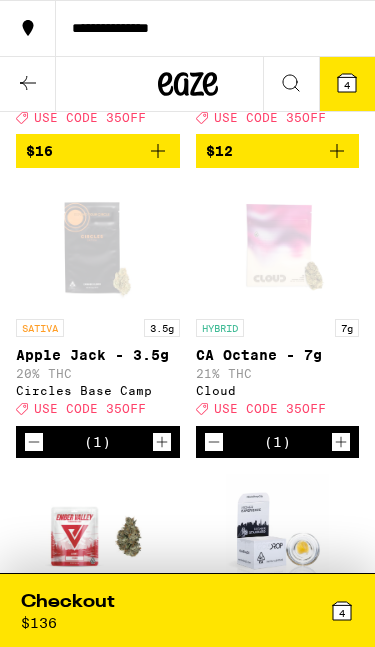 click 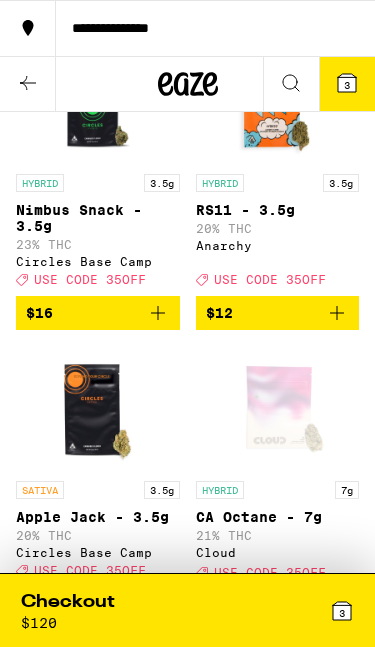 scroll, scrollTop: 294, scrollLeft: 0, axis: vertical 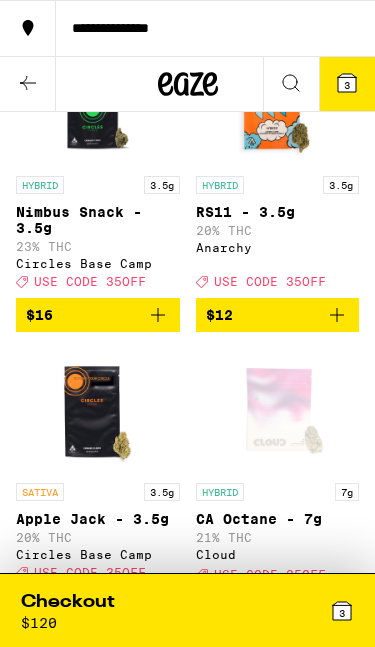 click 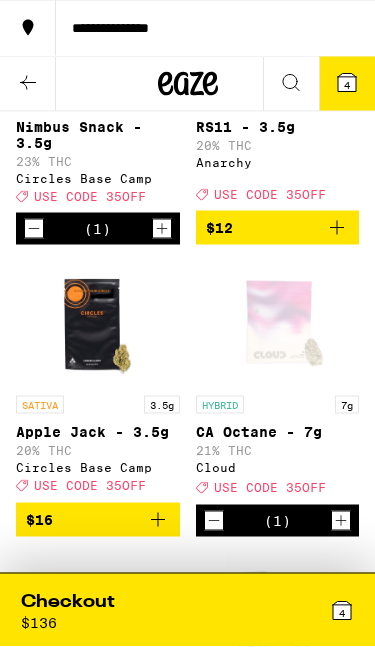 click 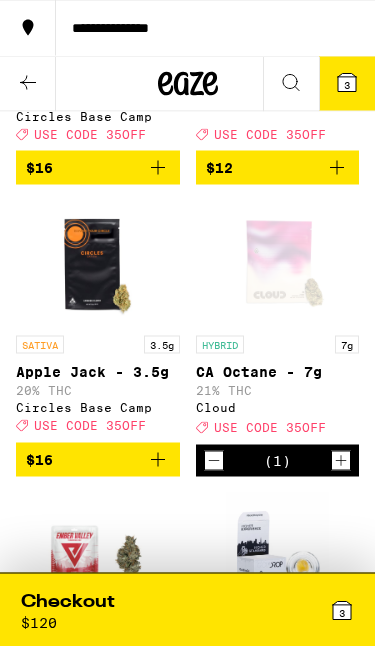 click 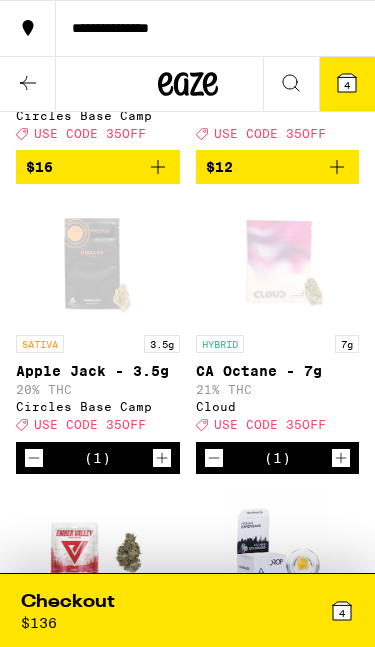 click on "4" at bounding box center [271, 610] 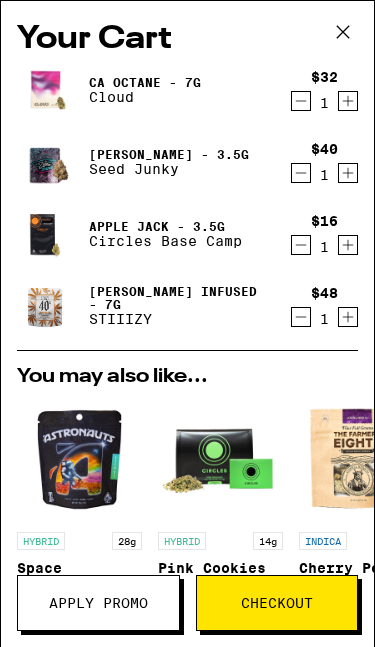 scroll, scrollTop: 0, scrollLeft: 0, axis: both 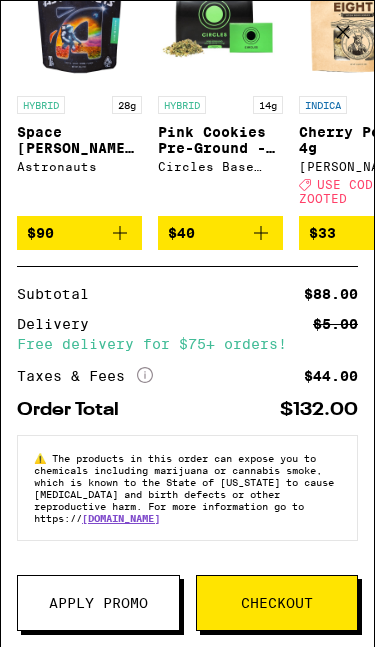 click on "Apply Promo" at bounding box center [98, 603] 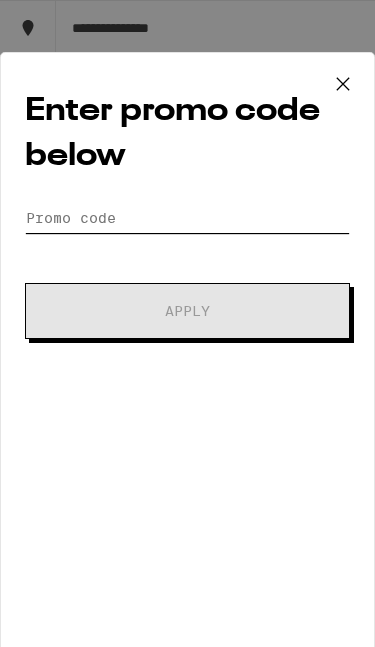 click on "Promo Code" at bounding box center (187, 218) 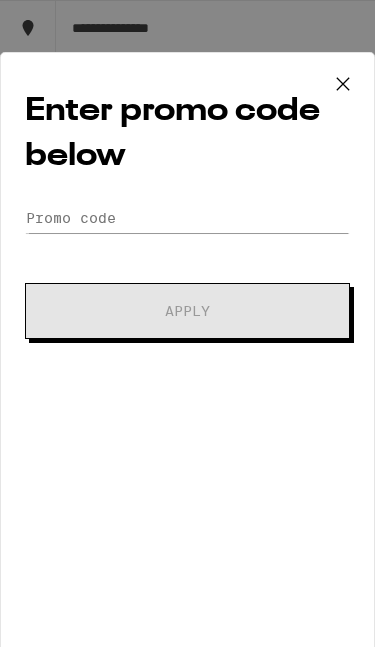 click 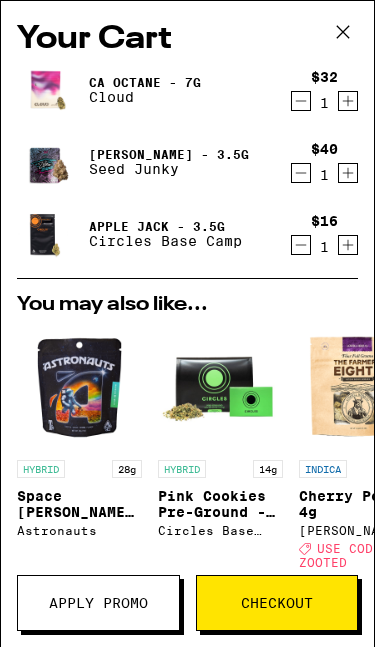 scroll, scrollTop: 0, scrollLeft: 0, axis: both 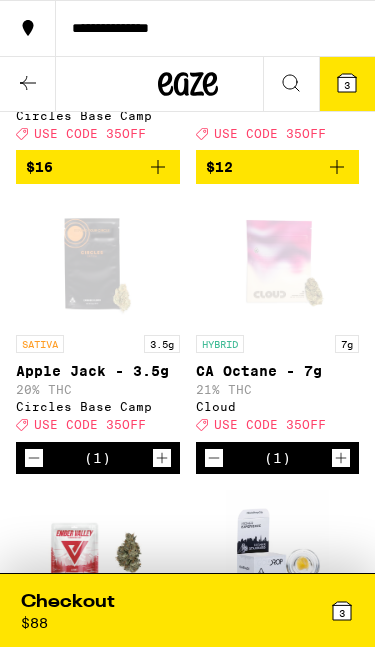 click on "Checkout $ 88 3" at bounding box center (187, 610) 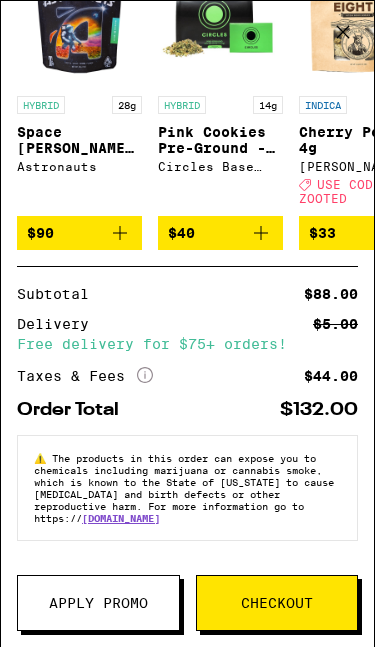 scroll, scrollTop: 396, scrollLeft: 0, axis: vertical 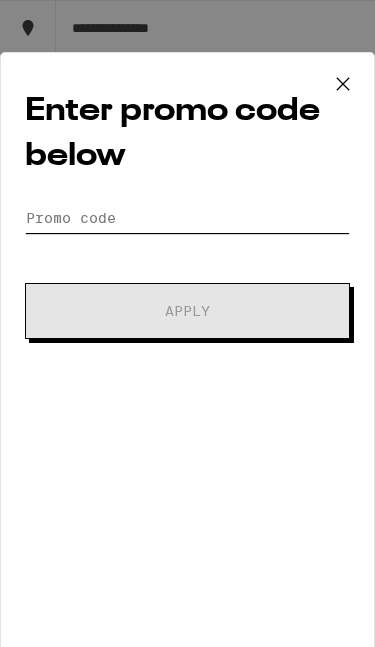 click on "Promo Code" at bounding box center (187, 218) 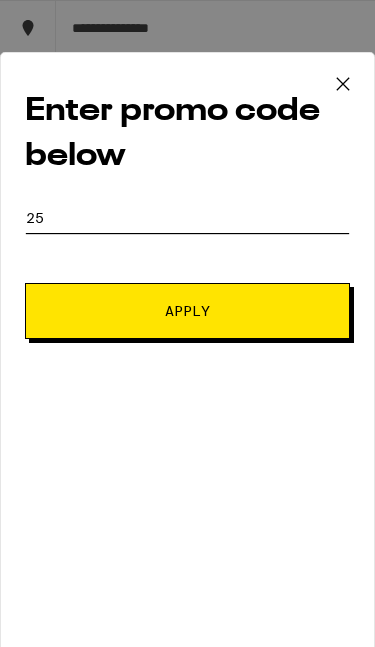 type on "2" 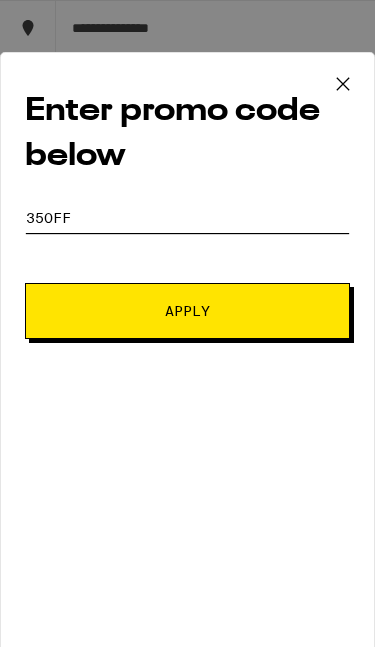 scroll, scrollTop: 23, scrollLeft: 0, axis: vertical 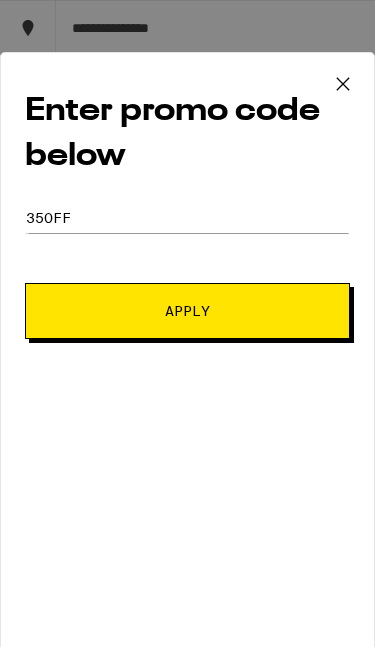 click on "Apply" at bounding box center [187, 311] 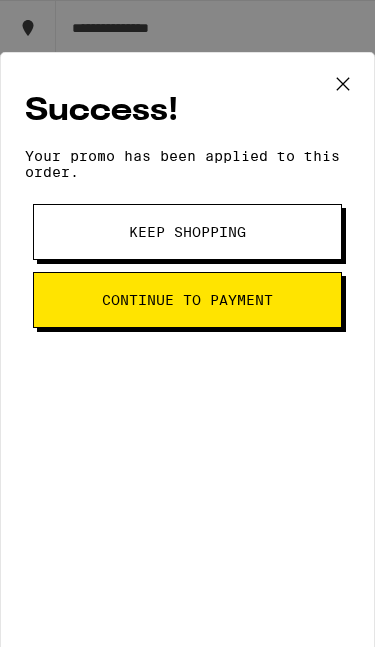 click on "Continue to payment" at bounding box center [187, 300] 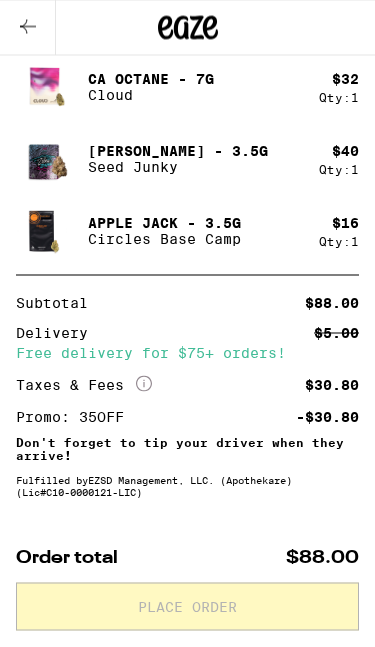 scroll, scrollTop: 1072, scrollLeft: 0, axis: vertical 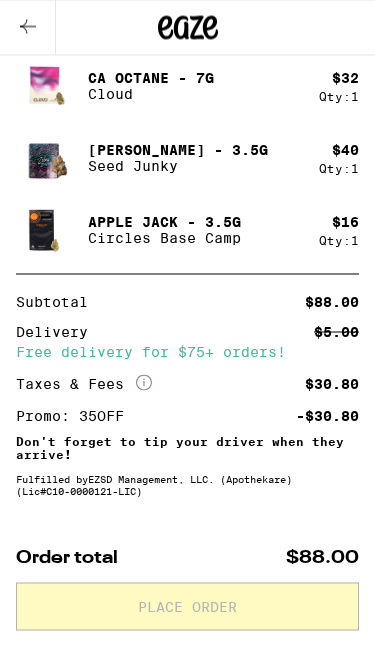 click at bounding box center (28, 28) 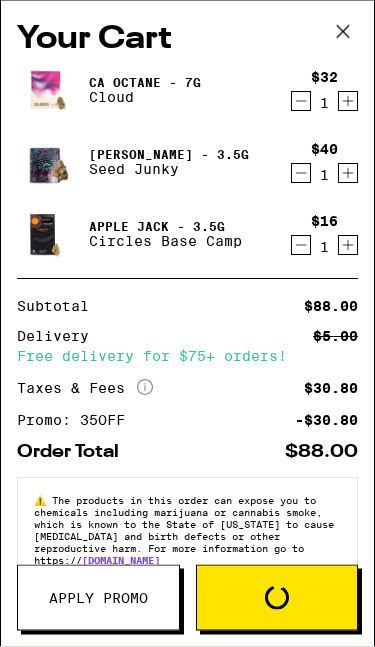 scroll, scrollTop: 0, scrollLeft: 0, axis: both 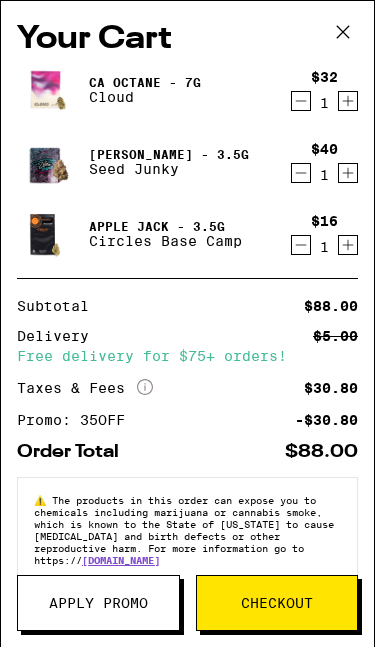 click 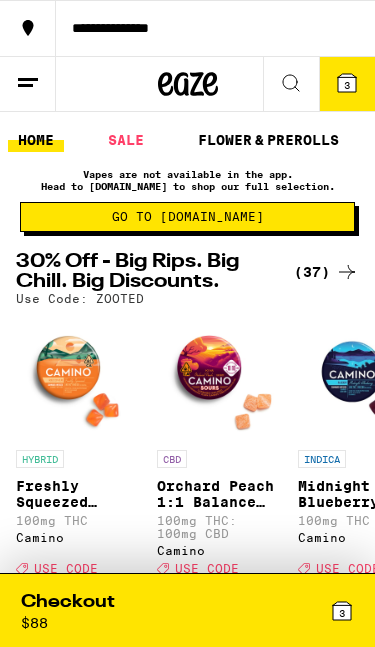 scroll, scrollTop: 0, scrollLeft: 0, axis: both 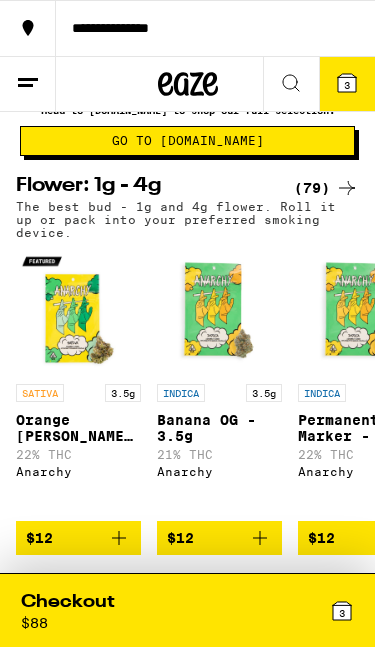 click on "(79)" at bounding box center (326, 188) 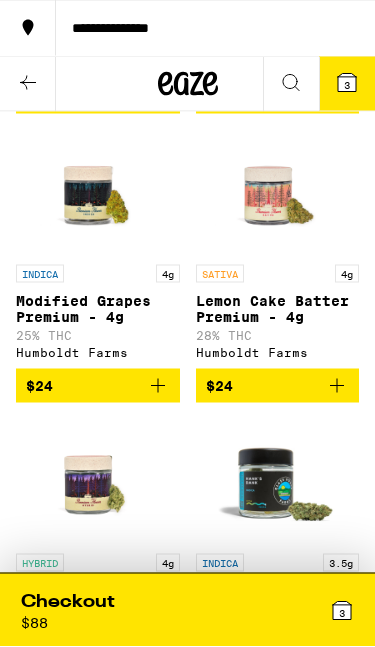 scroll, scrollTop: 2782, scrollLeft: 0, axis: vertical 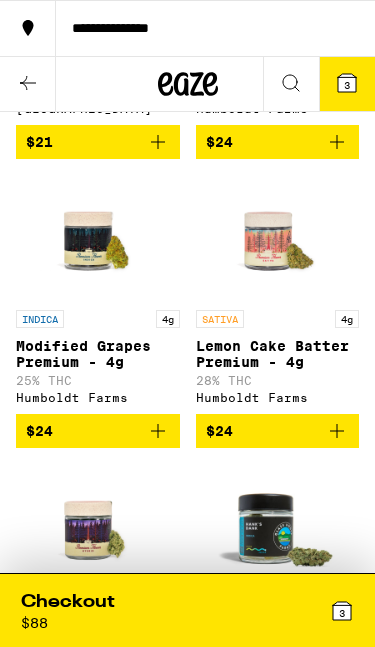 click 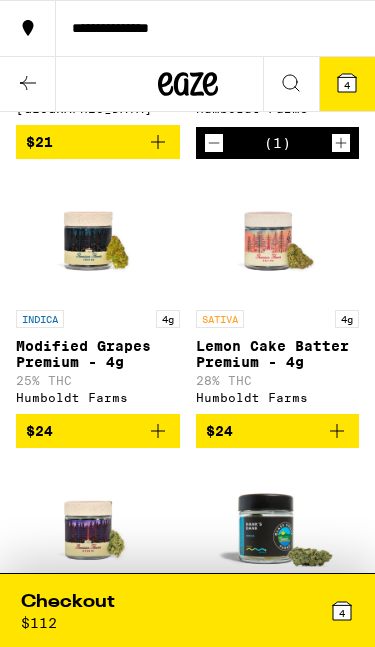 click on "4" at bounding box center [347, 85] 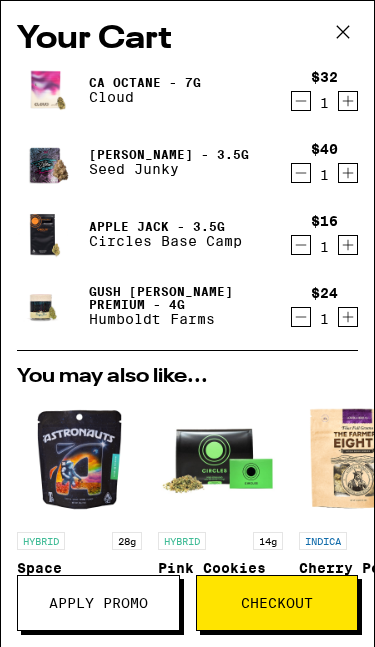 click 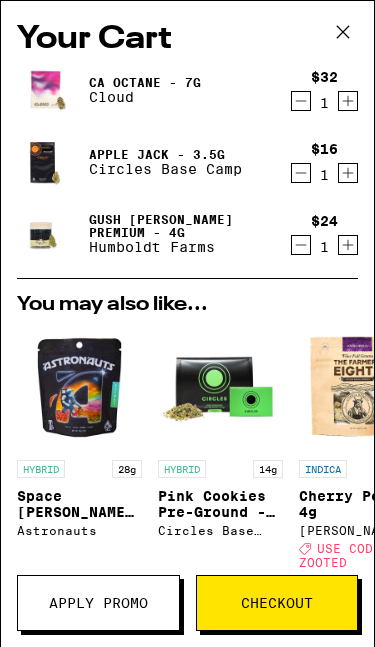 scroll, scrollTop: 0, scrollLeft: 0, axis: both 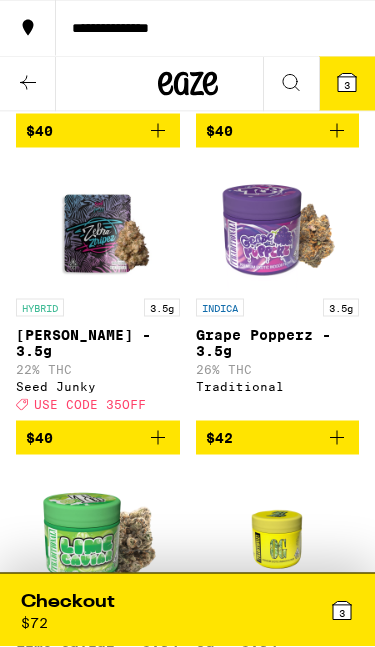 click 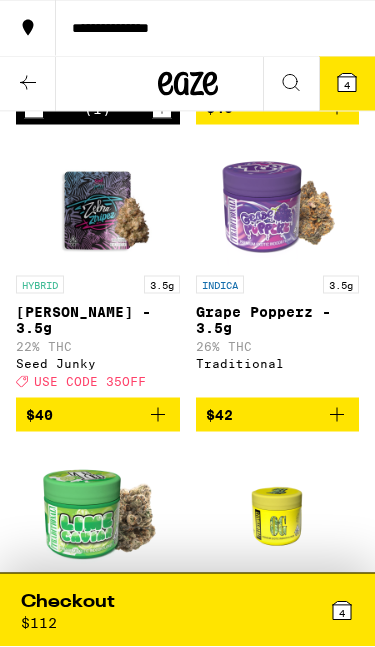 click 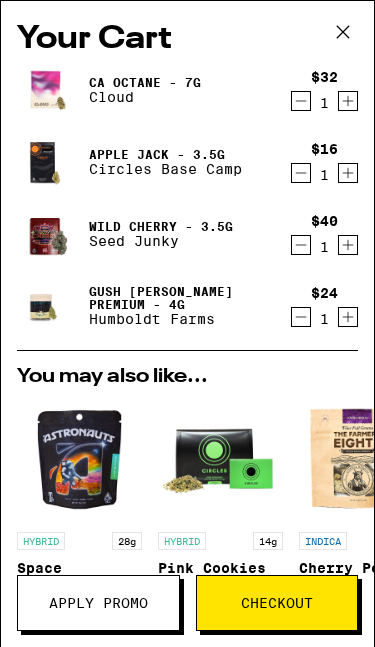 click at bounding box center (301, 173) 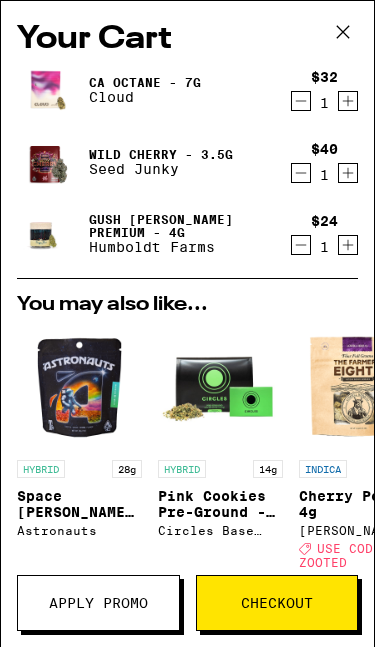 scroll, scrollTop: 0, scrollLeft: 0, axis: both 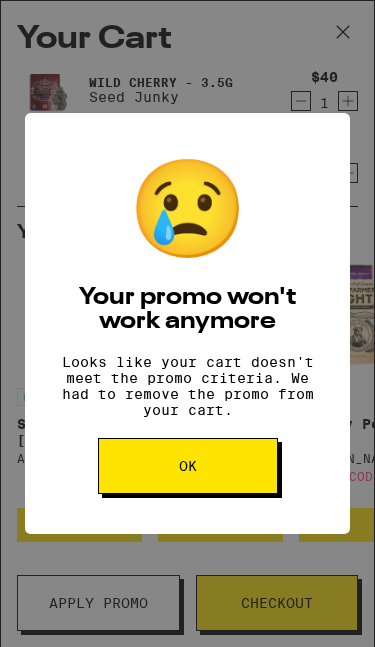 click on "OK" at bounding box center (188, 466) 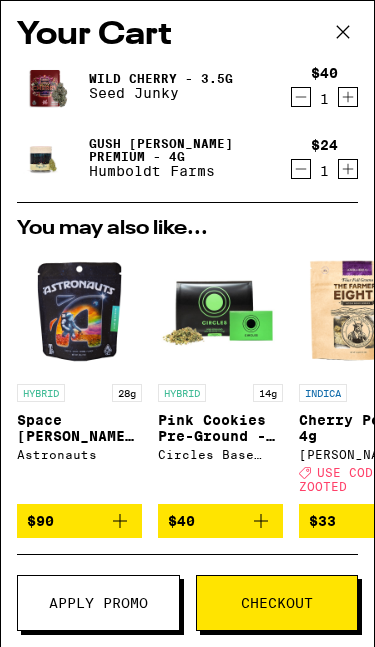 scroll, scrollTop: 43, scrollLeft: 0, axis: vertical 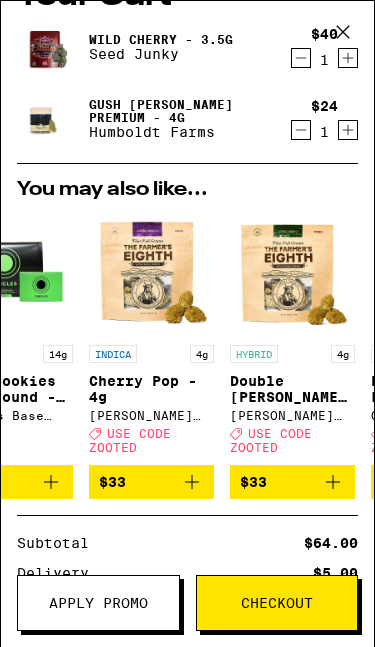 click on "$33" at bounding box center (151, 482) 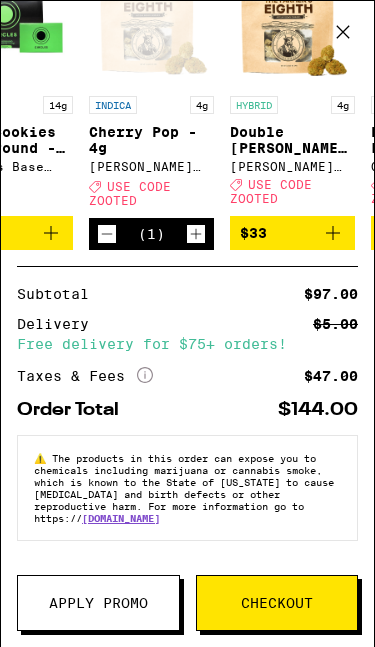 scroll, scrollTop: 397, scrollLeft: 0, axis: vertical 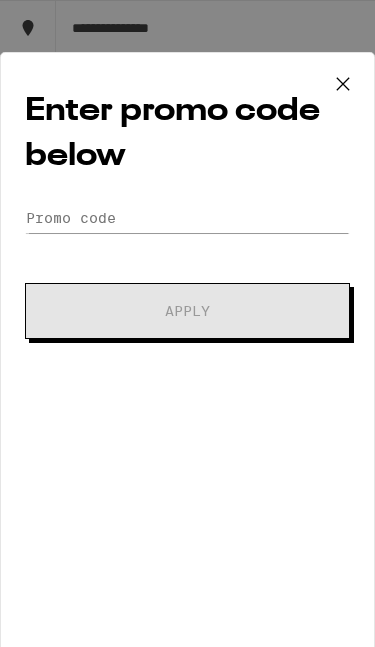 click on "Enter promo code below Promo Code Apply" at bounding box center (187, 359) 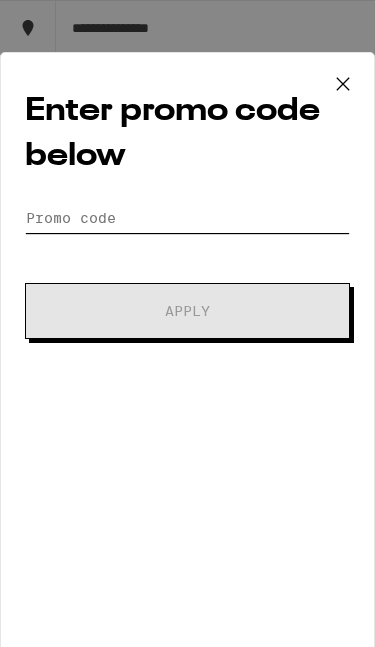 click on "Promo Code" at bounding box center [187, 218] 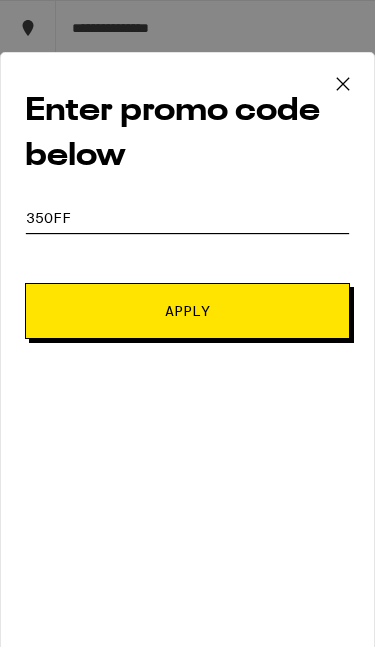 type on "35off" 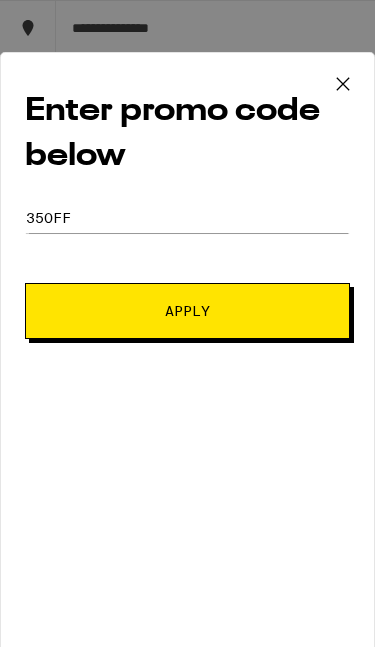 click on "Enter promo code below Promo Code 35off Apply" at bounding box center [187, 359] 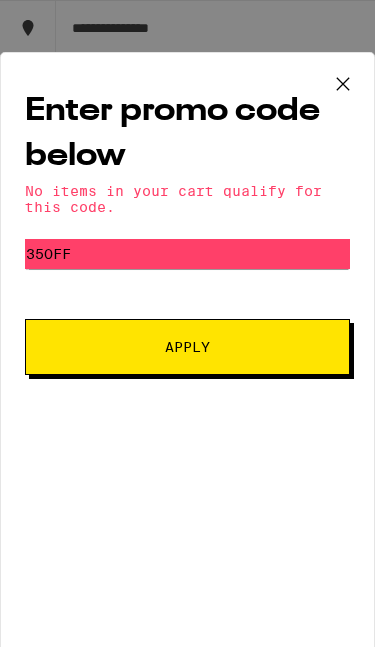 click at bounding box center [343, 85] 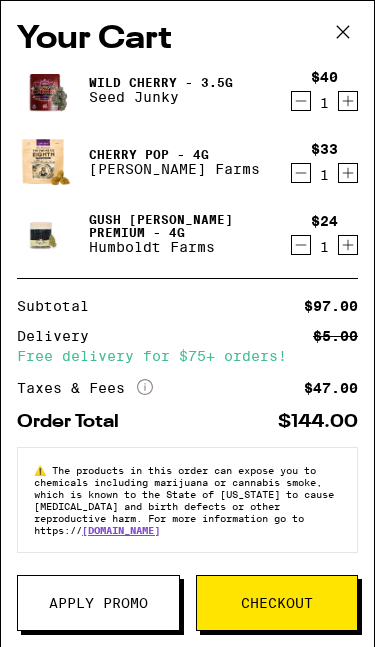 scroll, scrollTop: 5780, scrollLeft: 0, axis: vertical 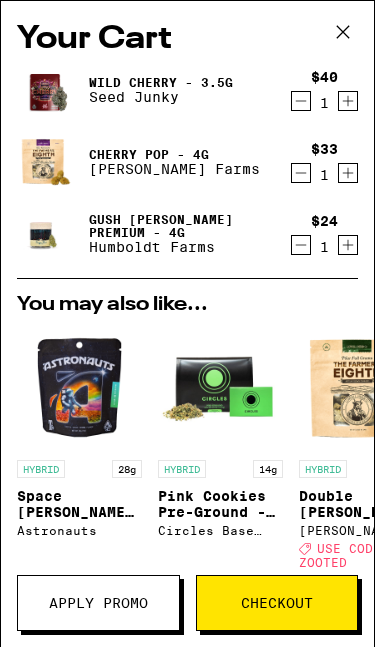 click on "Wild Cherry - 3.5g" at bounding box center (161, 82) 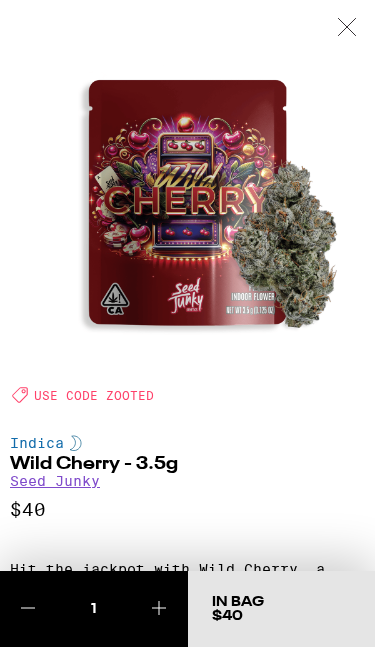 scroll, scrollTop: 0, scrollLeft: 0, axis: both 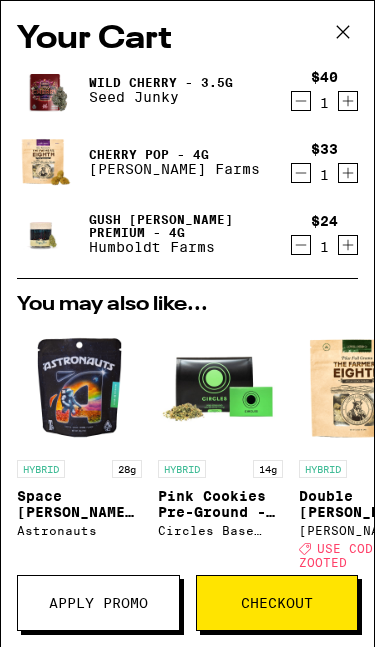 click 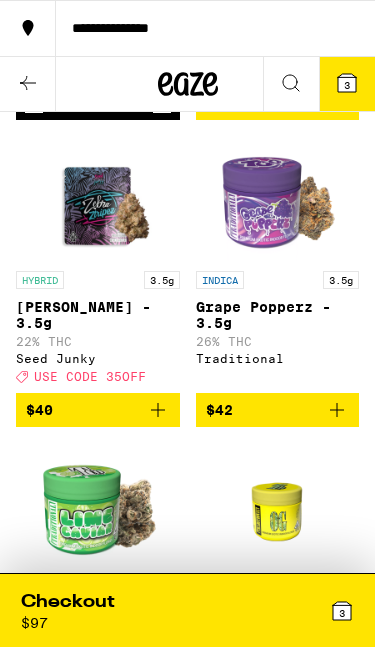 scroll, scrollTop: 5785, scrollLeft: 0, axis: vertical 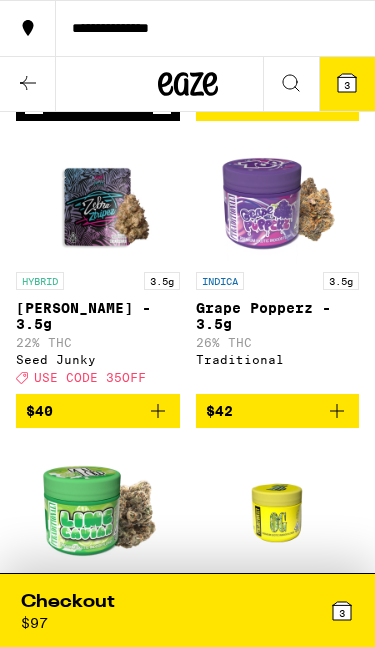 click on "3" at bounding box center [347, 85] 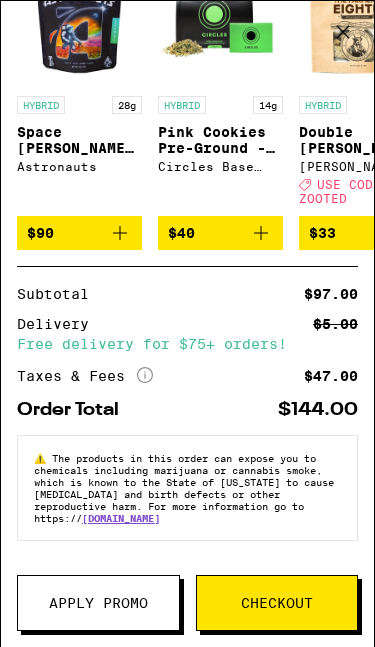 scroll, scrollTop: 396, scrollLeft: 0, axis: vertical 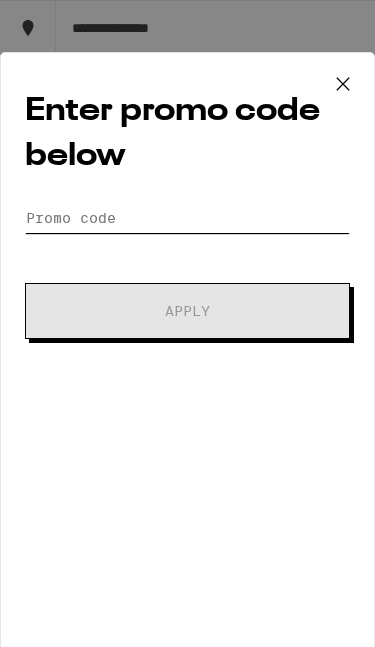 click on "Promo Code" at bounding box center [187, 218] 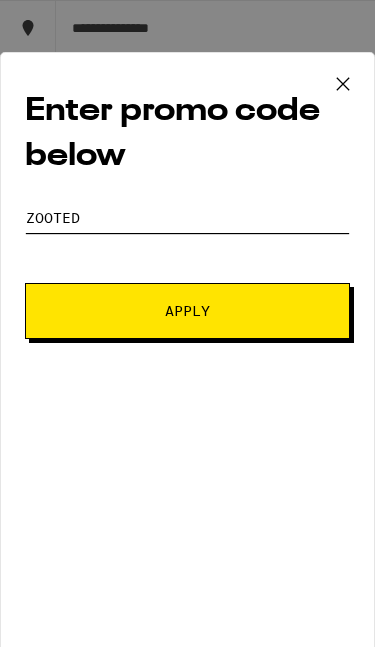 type on "Zooted" 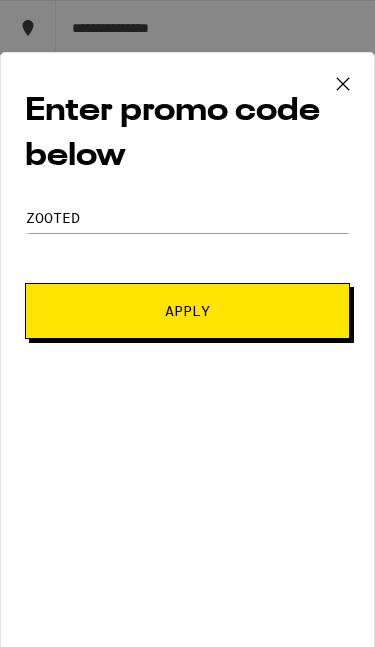 click on "Apply" at bounding box center [187, 311] 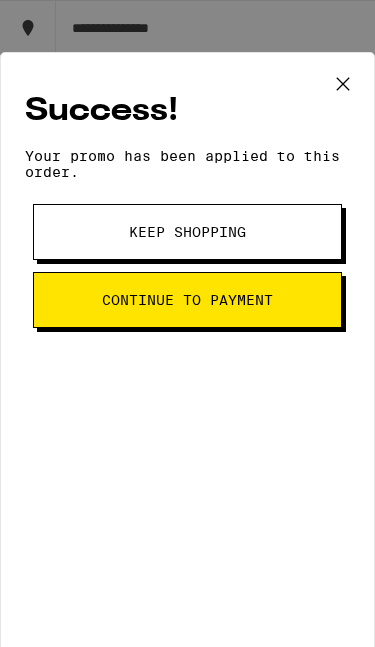 click on "Continue to payment" at bounding box center [187, 300] 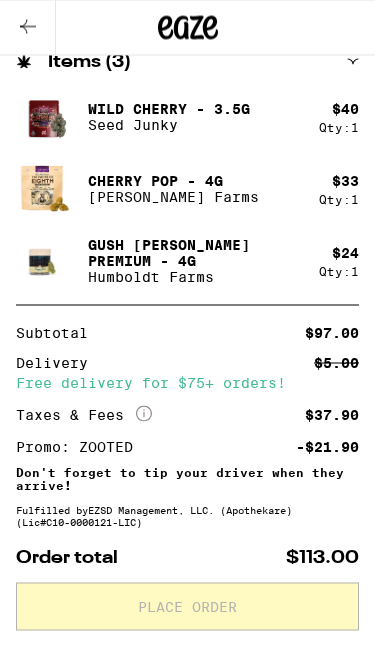 scroll, scrollTop: 1042, scrollLeft: 0, axis: vertical 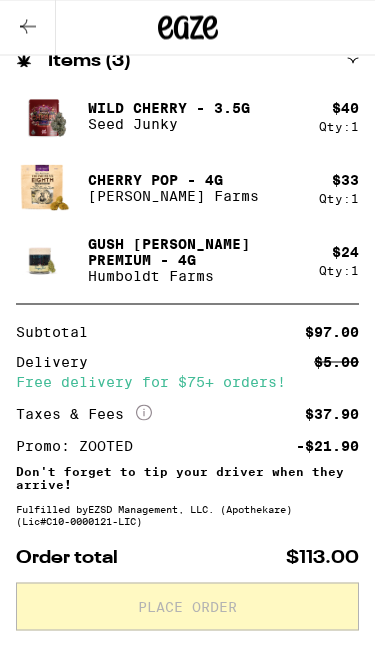 click on "$ 24 Qty:  1" at bounding box center (339, 260) 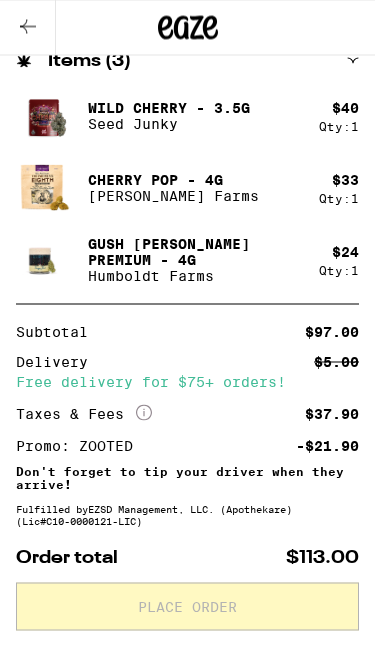 click on "Gush [PERSON_NAME] Premium - 4g" at bounding box center (195, 252) 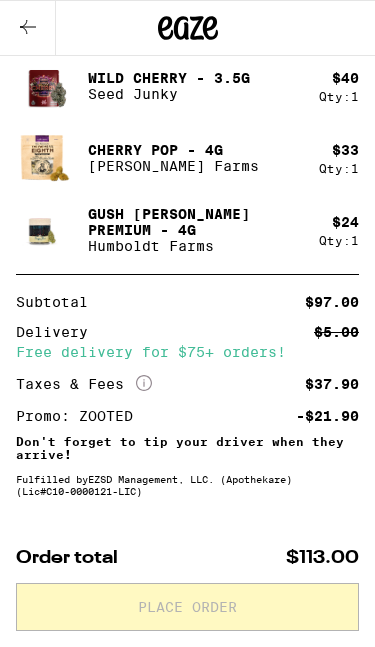 scroll, scrollTop: 1114, scrollLeft: 0, axis: vertical 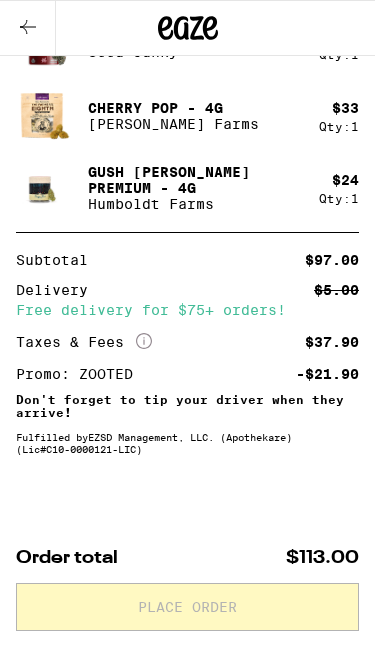 click on "Humboldt Farms" at bounding box center [195, 204] 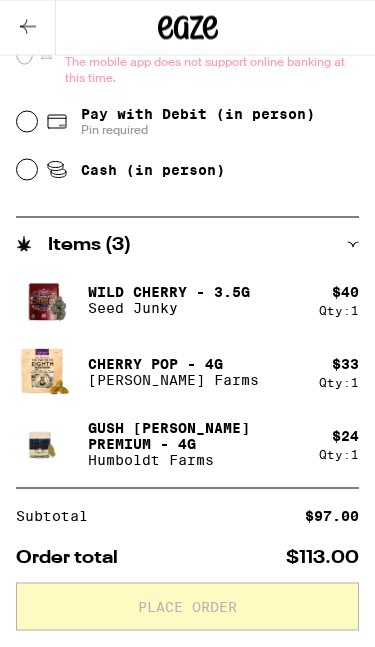 scroll, scrollTop: 767, scrollLeft: 0, axis: vertical 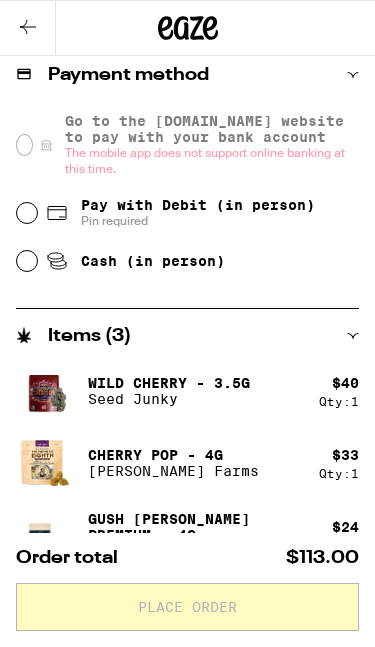 click at bounding box center (28, 28) 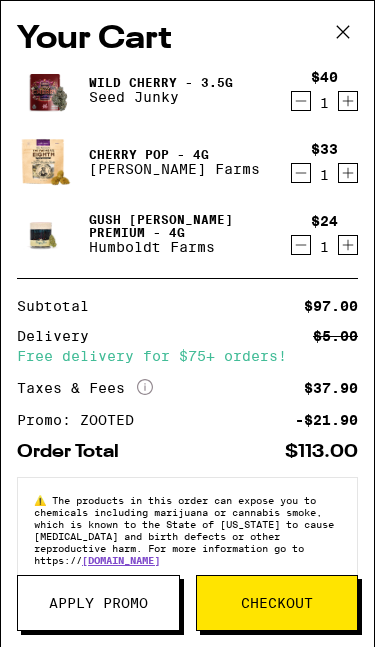 click 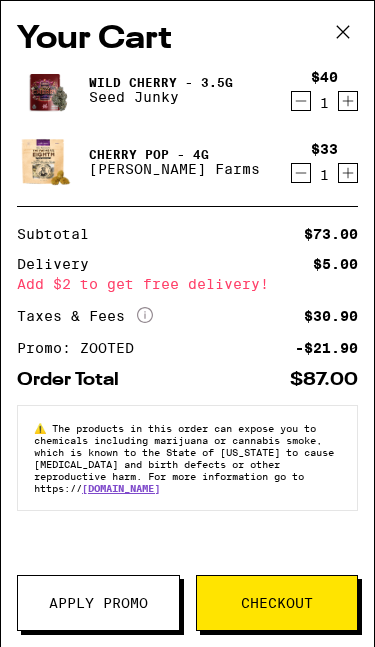 click 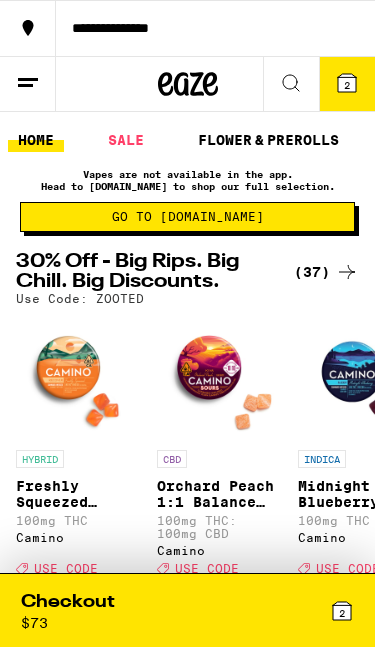scroll, scrollTop: 0, scrollLeft: 0, axis: both 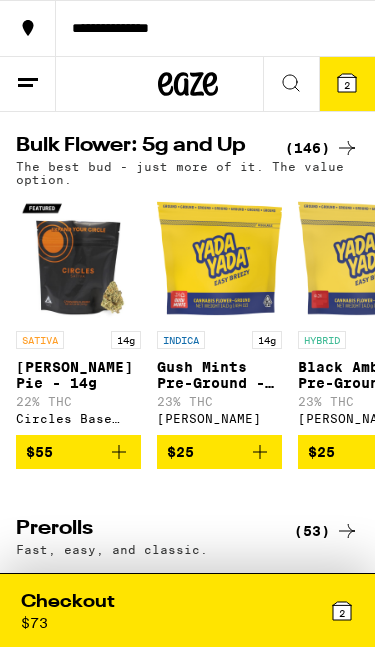 click 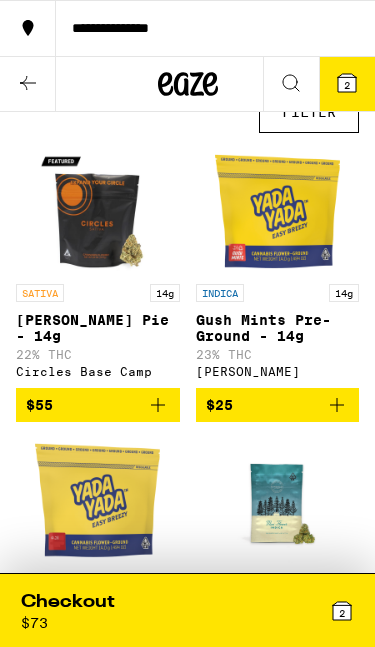 scroll, scrollTop: 0, scrollLeft: 0, axis: both 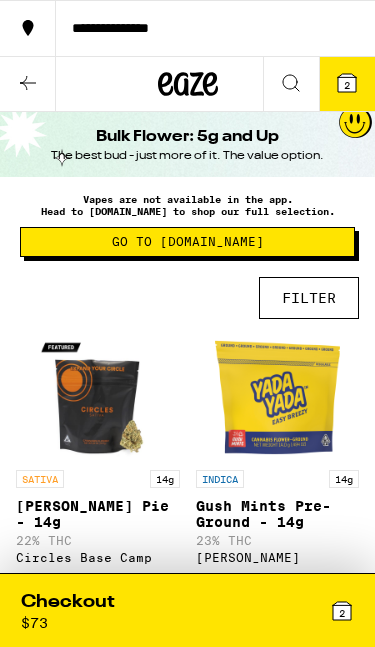 click on "FILTER" at bounding box center [309, 298] 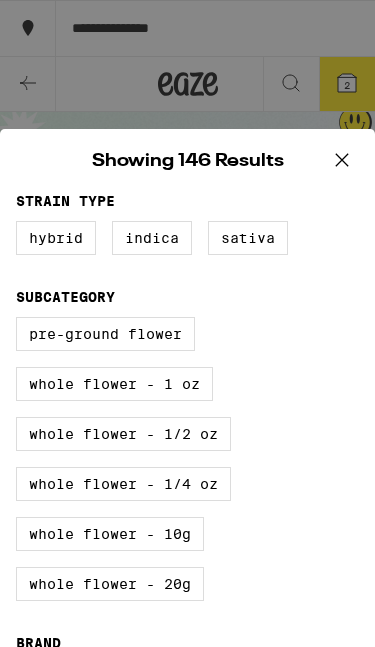 click on "Indica" at bounding box center (152, 238) 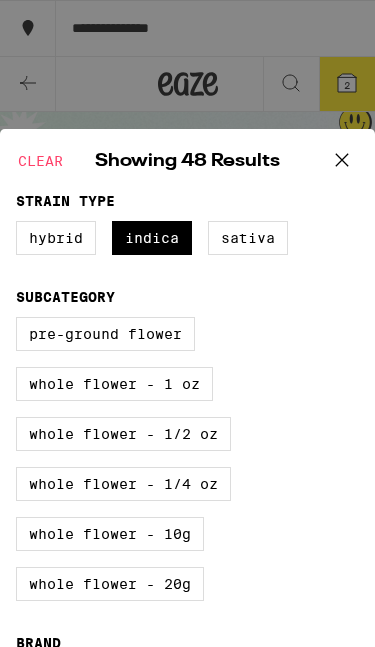 click at bounding box center [342, 161] 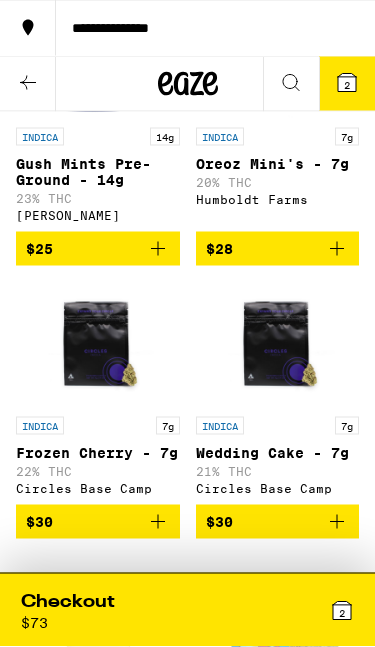 scroll, scrollTop: 344, scrollLeft: 0, axis: vertical 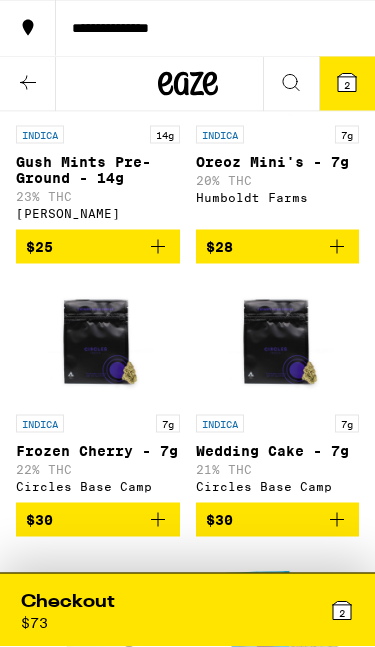 click 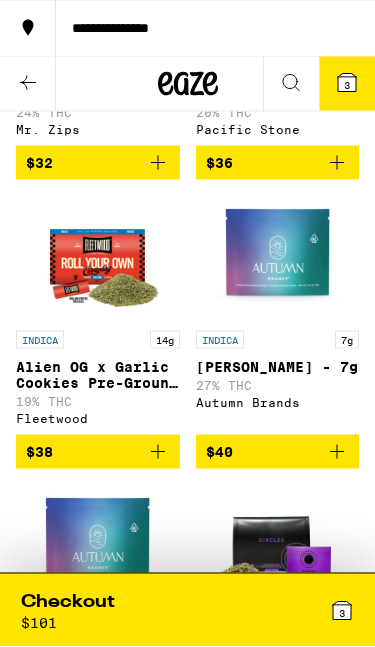 scroll, scrollTop: 1293, scrollLeft: 0, axis: vertical 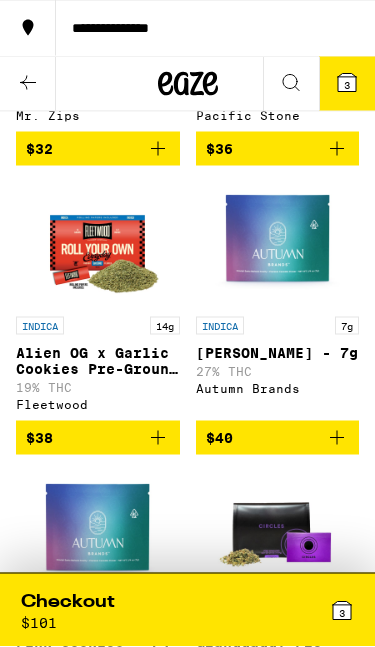 click 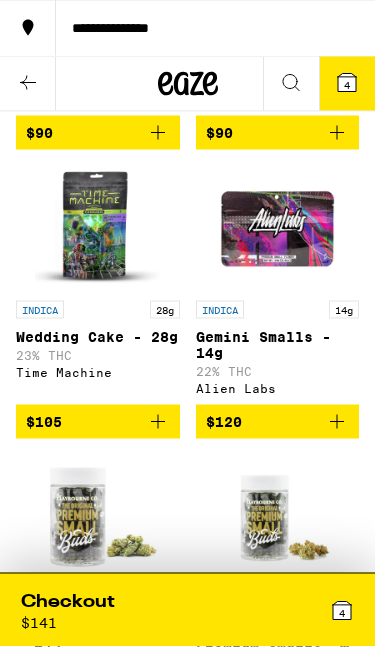 scroll, scrollTop: 5067, scrollLeft: 0, axis: vertical 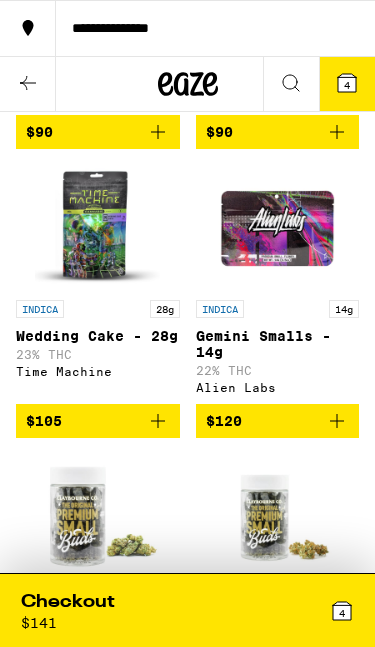 click on "4" at bounding box center (347, 84) 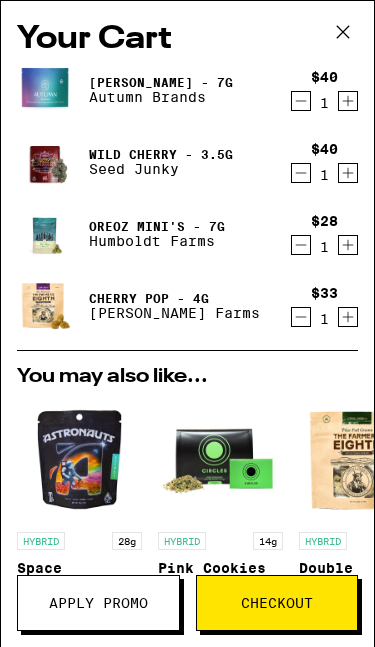 click 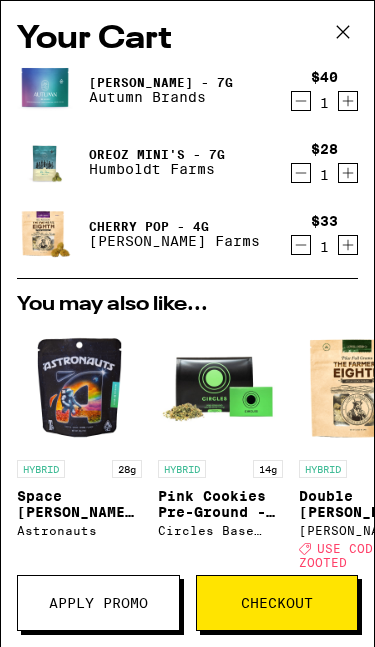 click 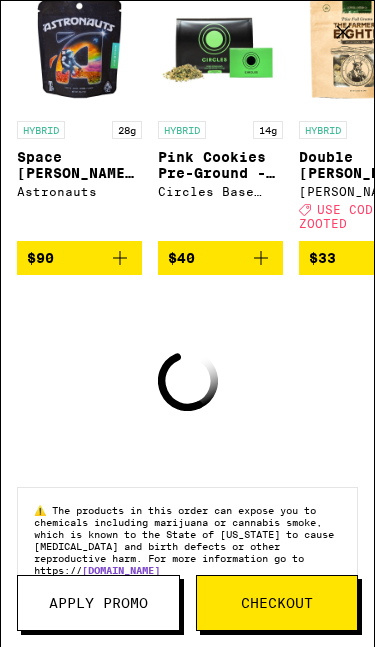 scroll, scrollTop: 269, scrollLeft: 0, axis: vertical 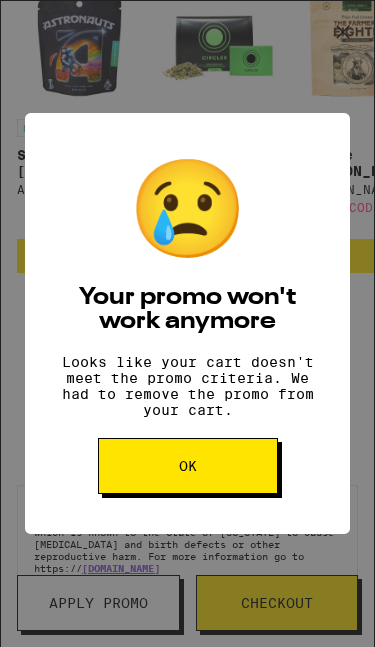 click on "OK" at bounding box center [188, 466] 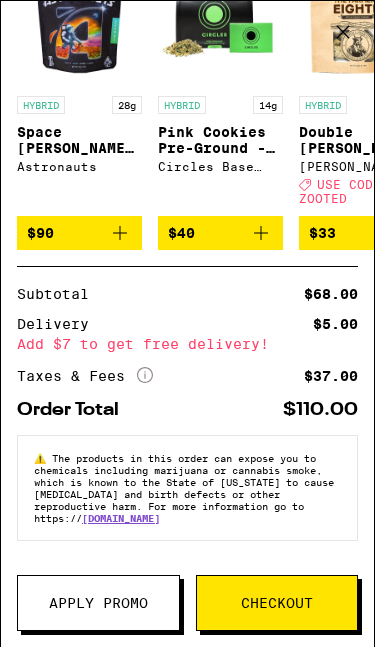 scroll, scrollTop: 309, scrollLeft: 0, axis: vertical 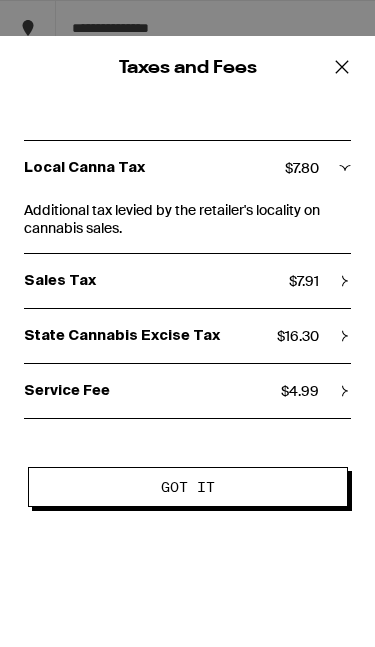 click on "Got it" at bounding box center [188, 487] 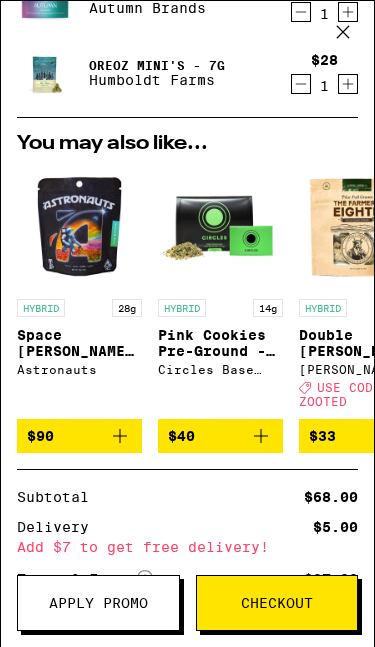 scroll, scrollTop: 90, scrollLeft: 0, axis: vertical 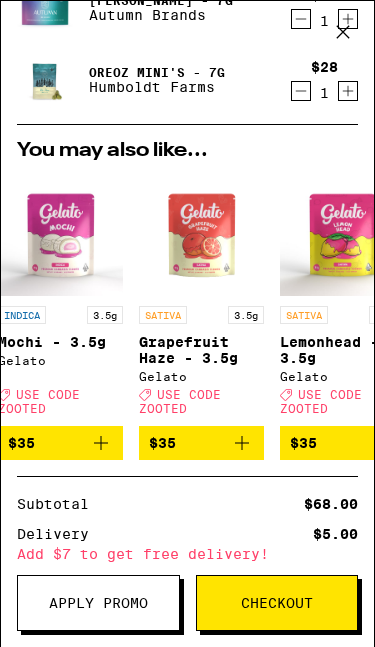 click at bounding box center [342, 233] 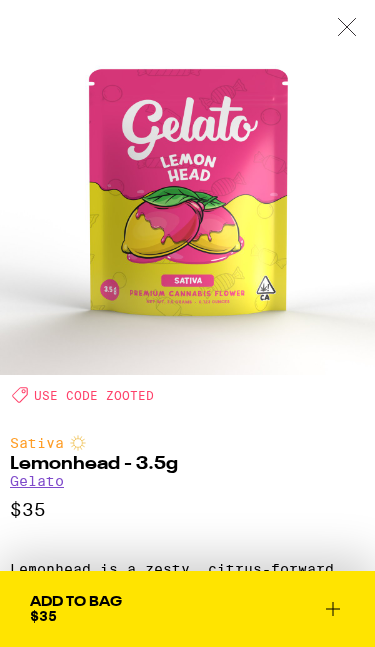 scroll, scrollTop: 0, scrollLeft: 606, axis: horizontal 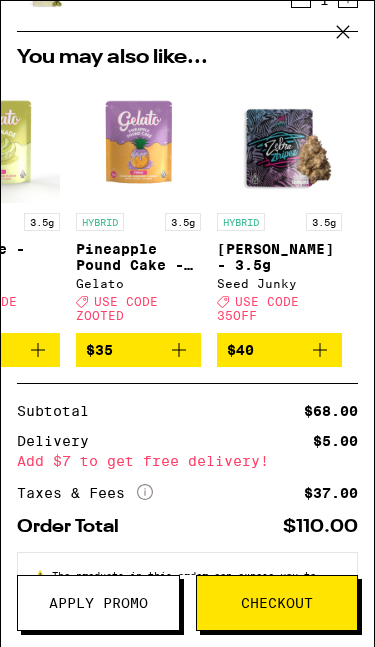 click 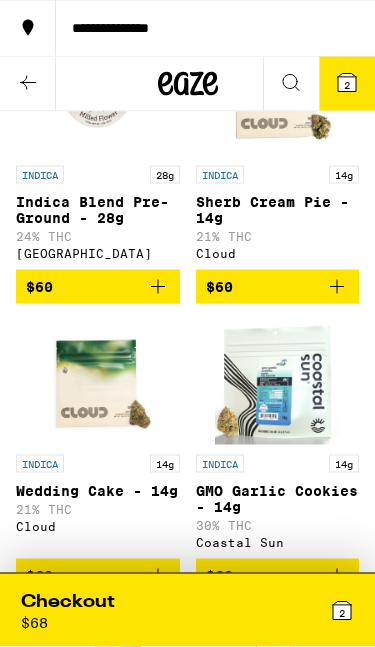 scroll, scrollTop: 3620, scrollLeft: 0, axis: vertical 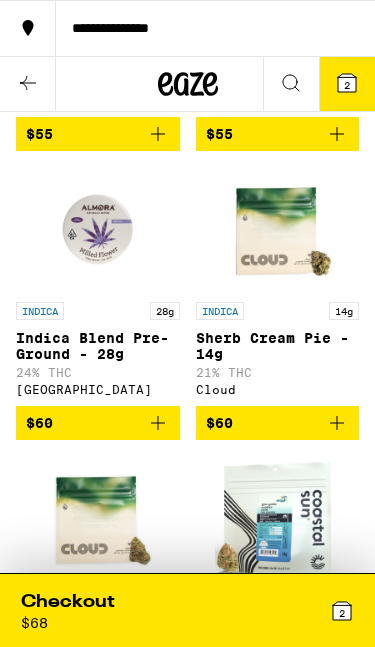 click at bounding box center (28, 84) 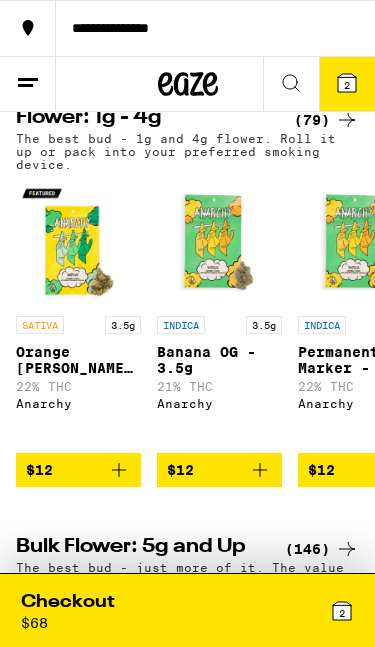 scroll, scrollTop: 226, scrollLeft: 0, axis: vertical 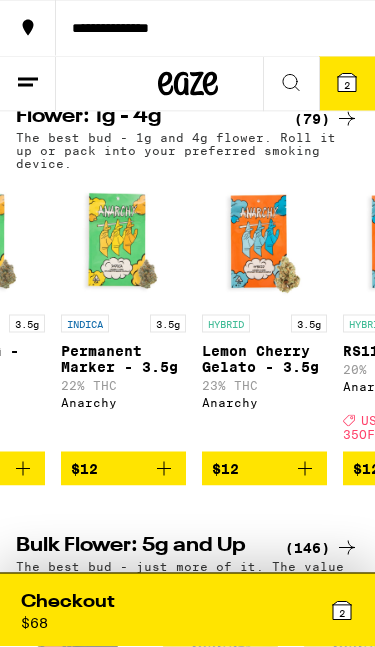 click on "$12" at bounding box center [264, 469] 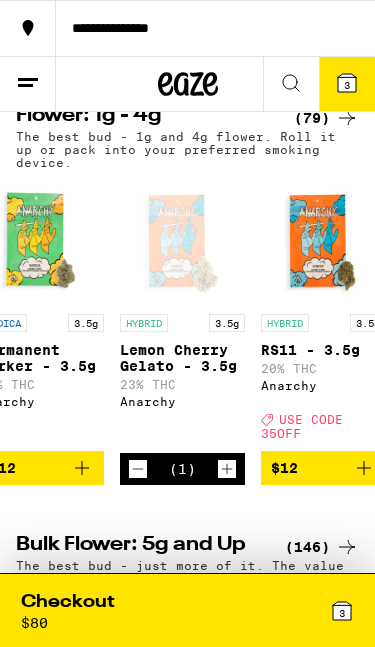 scroll, scrollTop: 0, scrollLeft: 323, axis: horizontal 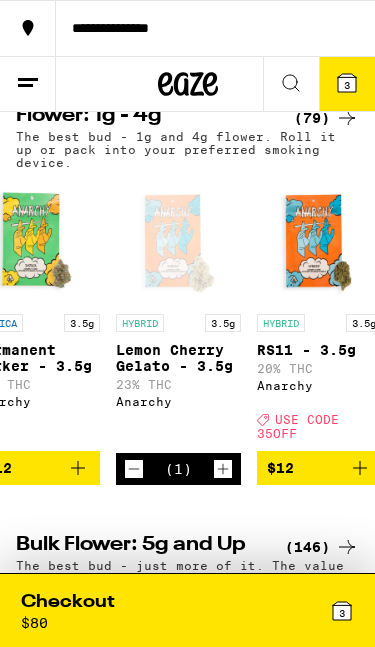 click on "3" at bounding box center (347, 84) 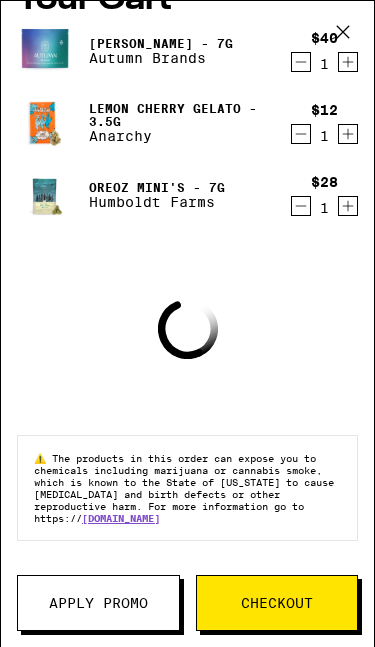 scroll, scrollTop: 52, scrollLeft: 0, axis: vertical 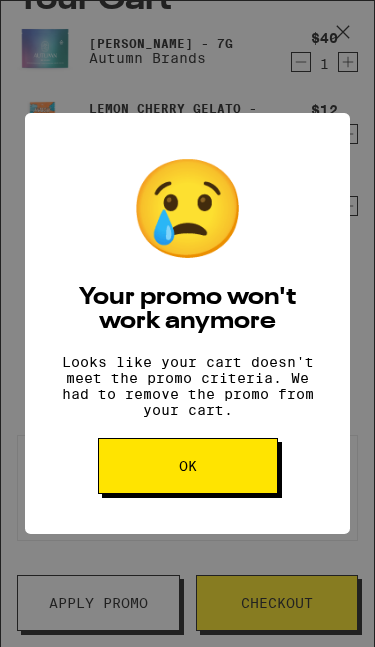 click on "OK" at bounding box center [188, 466] 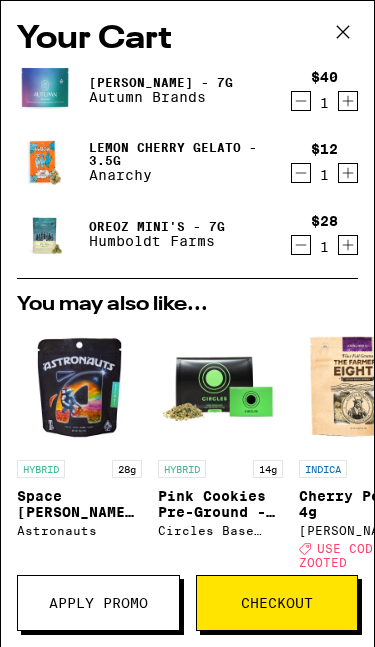 scroll, scrollTop: 0, scrollLeft: 0, axis: both 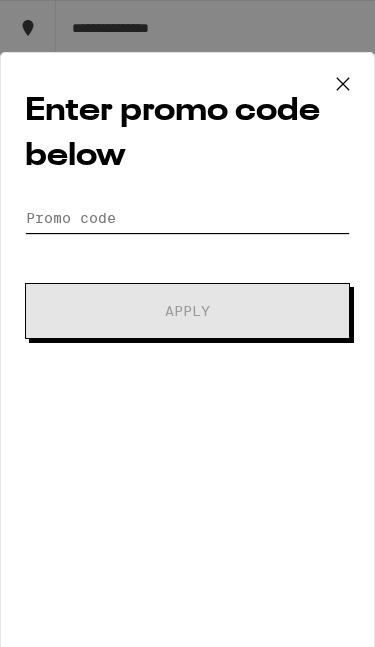 click on "Promo Code" at bounding box center [187, 218] 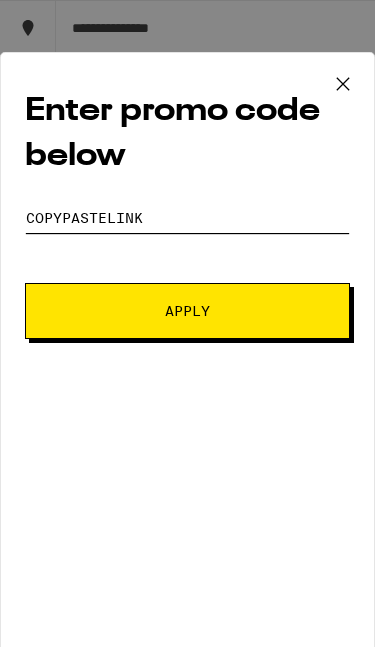 type on "COPYPASTELINK" 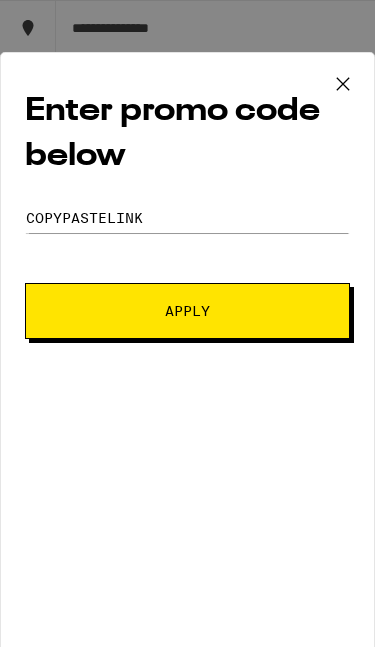 click on "Apply" at bounding box center (187, 311) 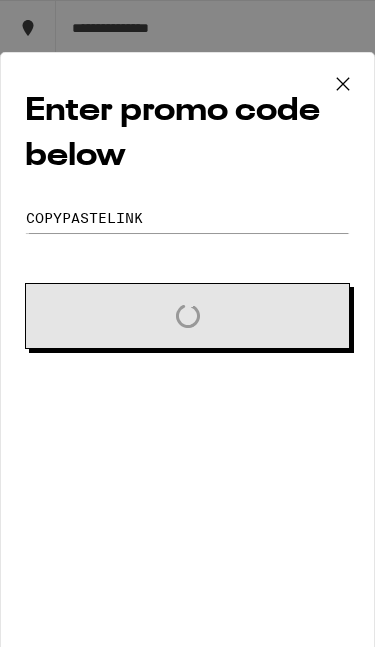 scroll, scrollTop: 151, scrollLeft: 0, axis: vertical 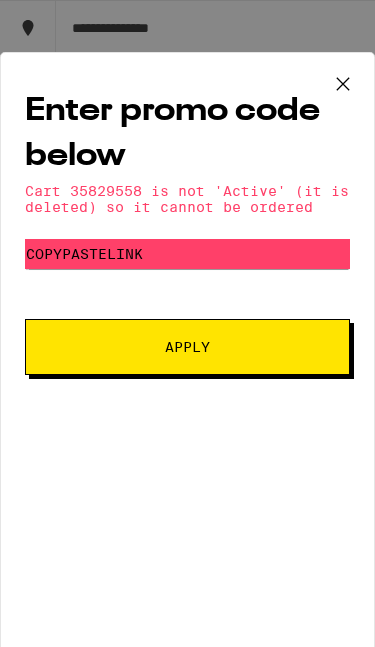 click 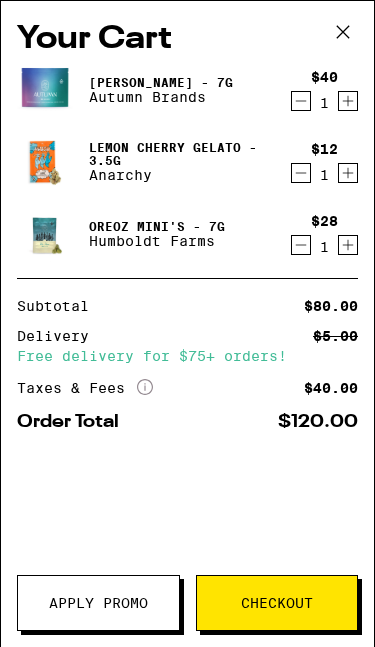 scroll, scrollTop: 227, scrollLeft: 0, axis: vertical 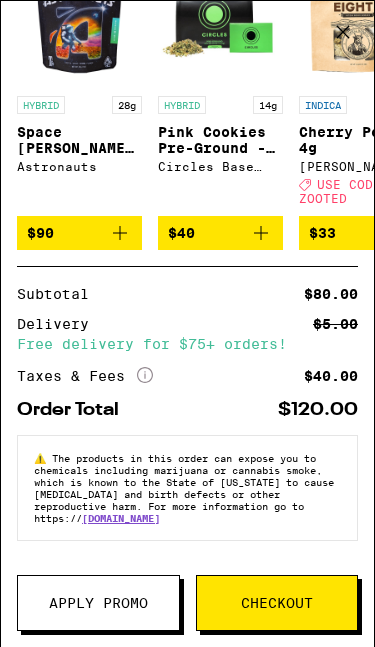 click on "Your Cart [PERSON_NAME] - 7g Autumn Brands $40 1 Lemon Cherry Gelato - 3.5g Anarchy $12 1 Oreoz Mini's - 7g Humboldt Farms $28 1 You may also like... HYBRID 28g Space [PERSON_NAME] - 28g Astronauts $90 HYBRID 14g Pink Cookies Pre-Ground - 14g Circles Base Camp $40 INDICA 4g Cherry Pop - 4g [PERSON_NAME] Farms Deal Created with Sketch. USE CODE ZOOTED $33 HYBRID 4g Double [PERSON_NAME] - 4g [PERSON_NAME] Farms Deal Created with Sketch. USE CODE ZOOTED $33 INDICA 3.5g Blueberry Fritter - 3.5g Gelato Deal Created with Sketch. USE CODE ZOOTED $35 INDICA 3.5g Mochi - 3.5g Gelato Deal Created with Sketch. USE CODE ZOOTED $35 SATIVA 3.5g Grapefruit Haze - 3.5g Gelato Deal Created with Sketch. USE CODE ZOOTED $35 SATIVA 3.5g Lemonhead - 3.5g Gelato Deal Created with Sketch. USE CODE ZOOTED $35 HYBRID 3.5g Melonade - 3.5g Gelato Deal Created with Sketch. USE CODE ZOOTED $35 HYBRID 3.5g Pineapple Pound Cake - 3.5g Gelato Deal Created with Sketch. USE CODE ZOOTED $35 Subtotal $80.00 Delivery $5.00 Free delivery for $75+ orders! Taxes & Fees More Info $40.00" at bounding box center [187, 294] 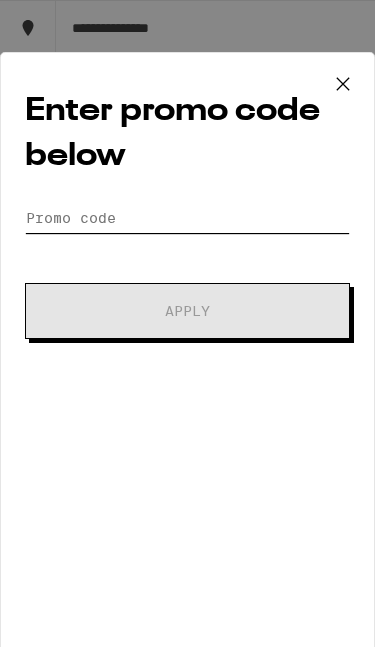 click on "Promo Code" at bounding box center (187, 218) 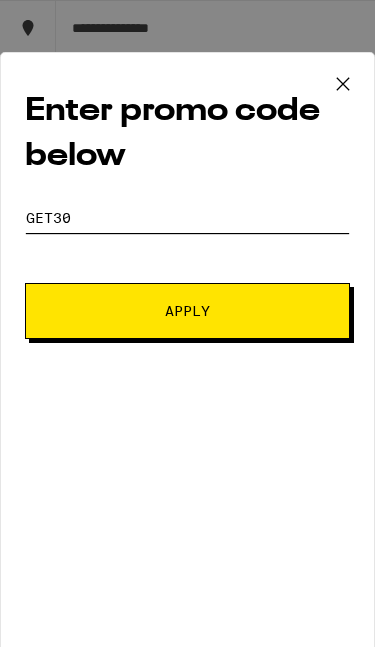 type on "GET30" 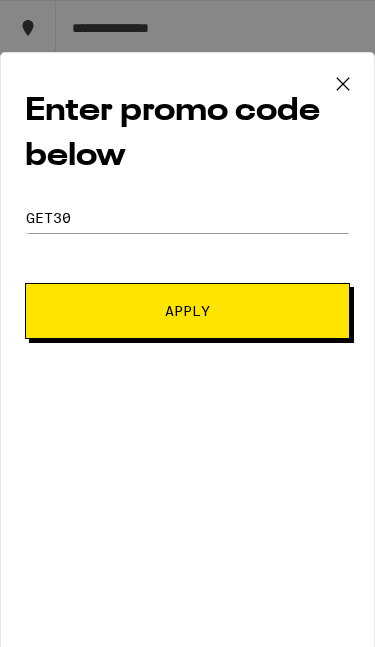 click on "Apply" at bounding box center (187, 311) 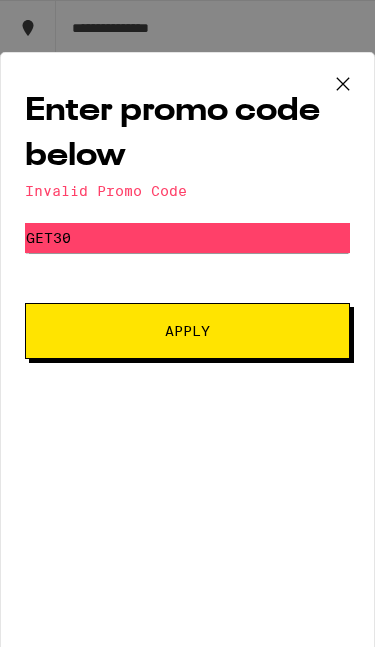 click 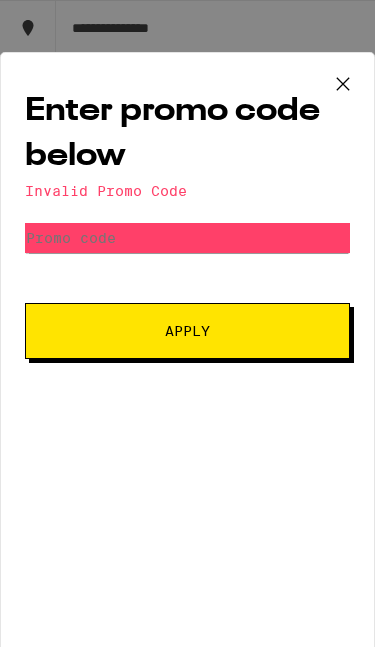 scroll, scrollTop: 227, scrollLeft: 0, axis: vertical 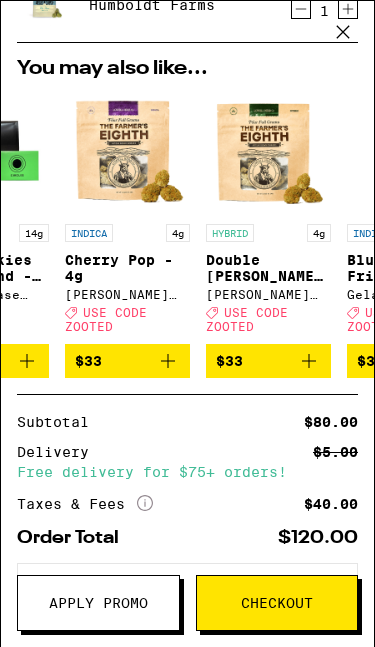 click 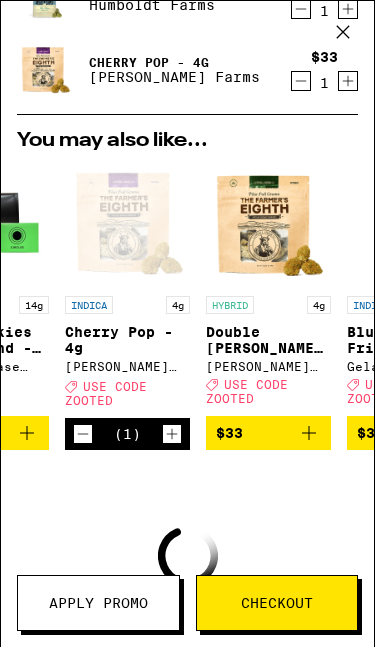 click 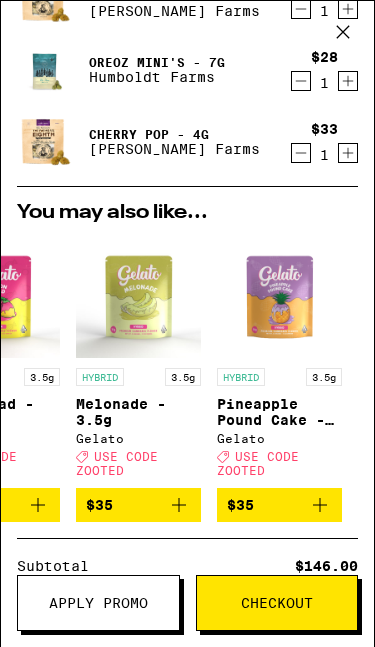 scroll, scrollTop: 0, scrollLeft: 1069, axis: horizontal 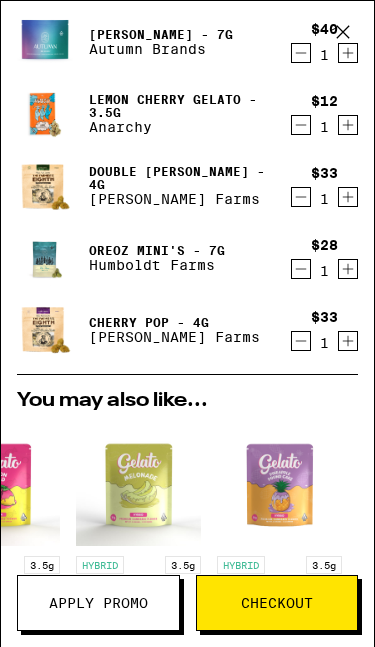 click 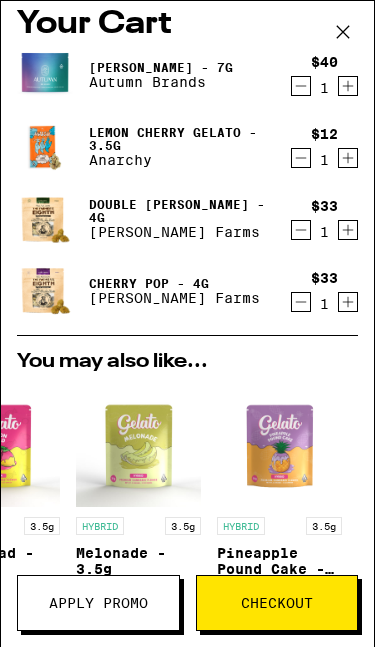 scroll, scrollTop: 6, scrollLeft: 0, axis: vertical 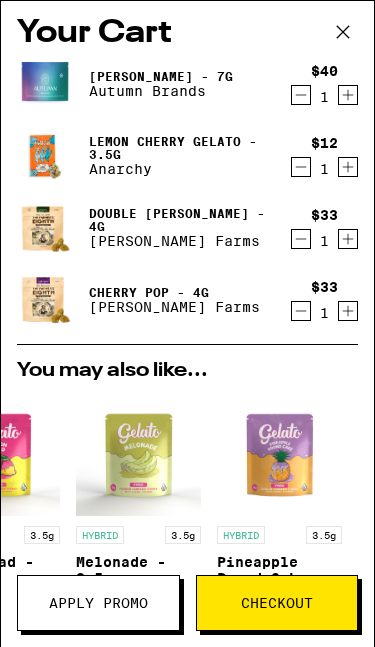 click 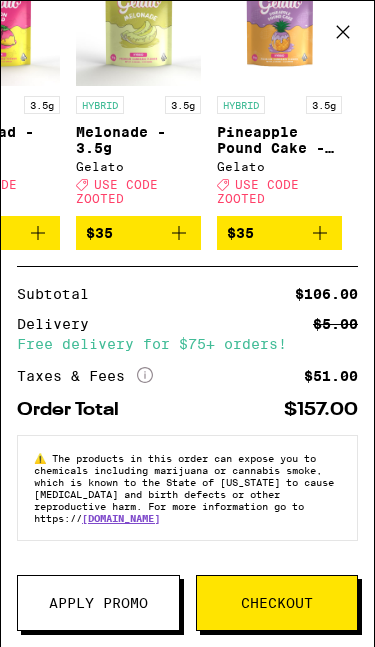 scroll, scrollTop: 397, scrollLeft: 0, axis: vertical 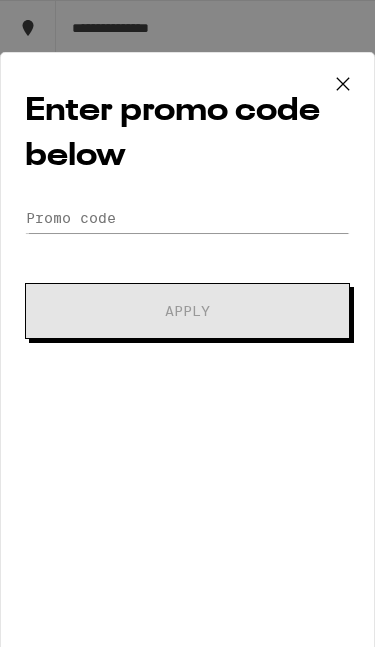 click on "Enter promo code below Promo Code Apply" at bounding box center (187, 359) 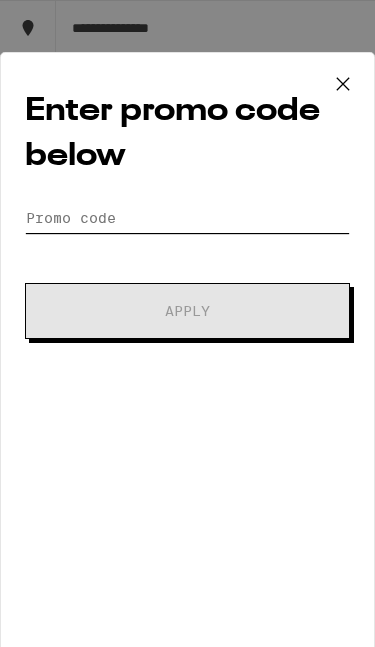 click on "Promo Code" at bounding box center (187, 218) 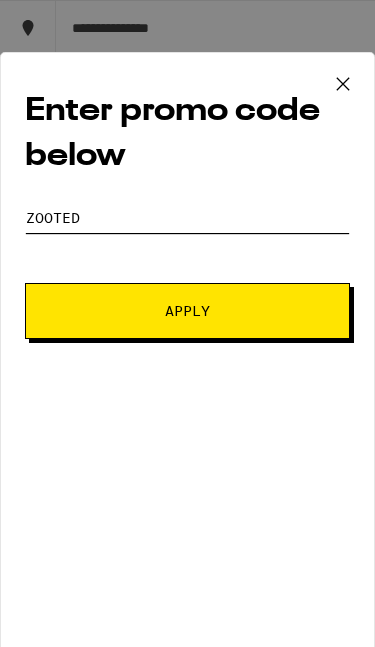 type on "Zooted" 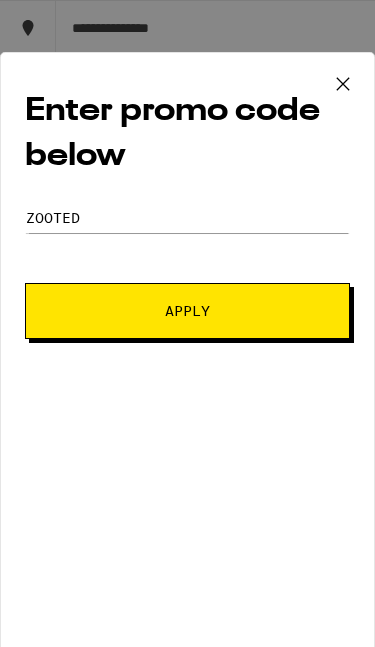 click on "Apply" at bounding box center (187, 311) 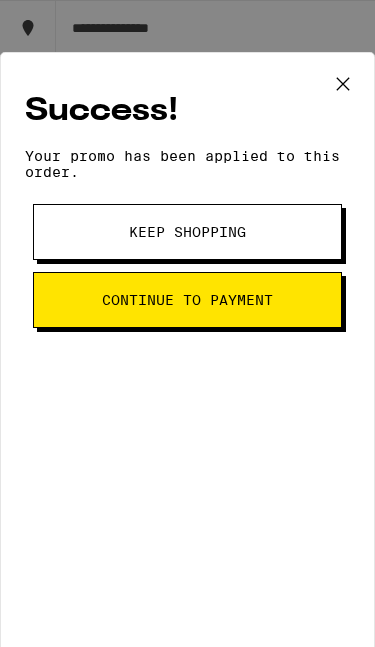 click on "Continue to payment" at bounding box center (187, 300) 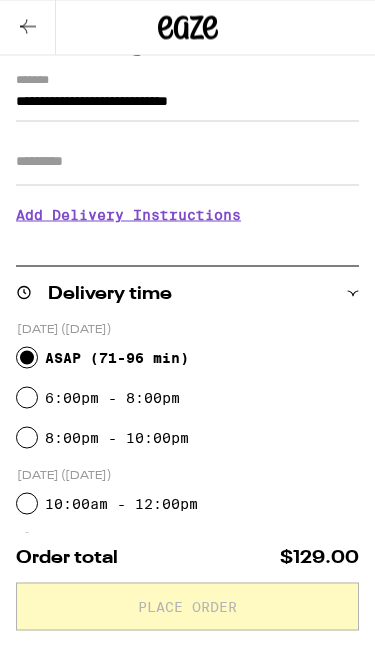 scroll, scrollTop: 0, scrollLeft: 0, axis: both 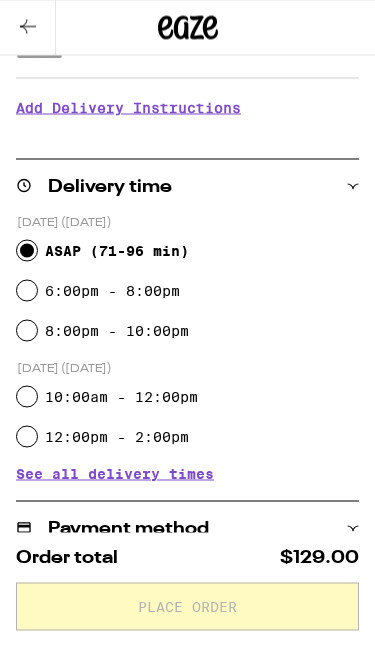 click at bounding box center (28, 28) 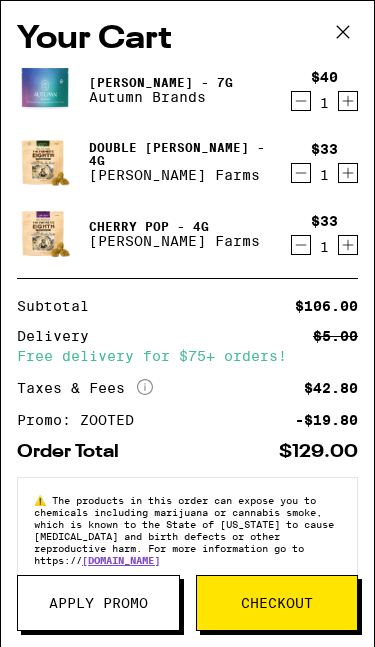 scroll, scrollTop: 0, scrollLeft: 0, axis: both 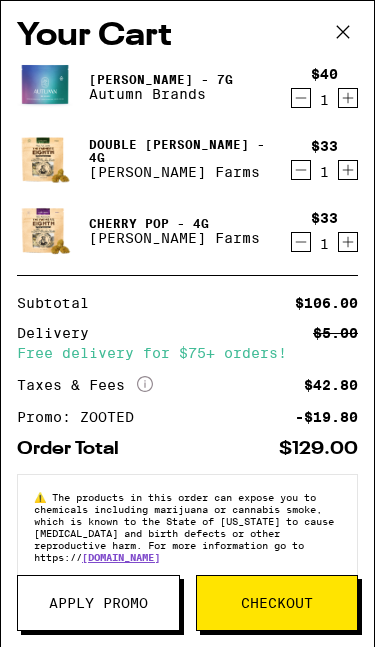 click 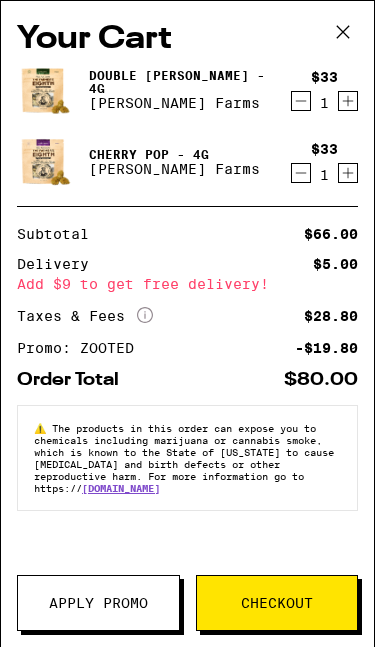 click 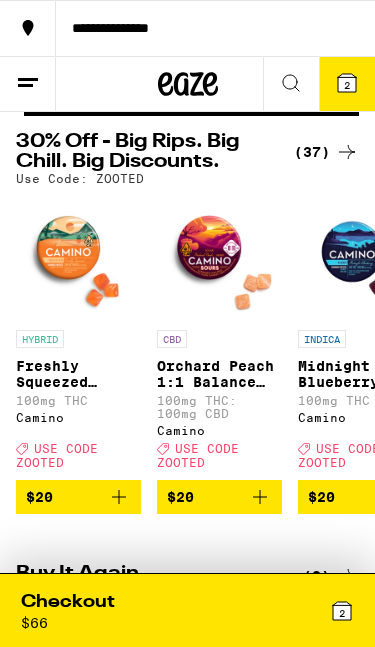 scroll, scrollTop: 119, scrollLeft: 0, axis: vertical 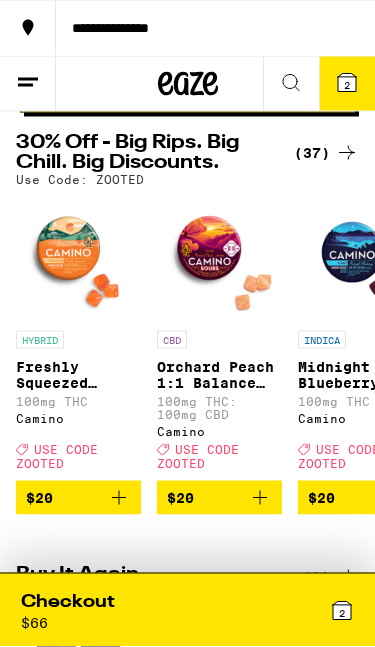 click 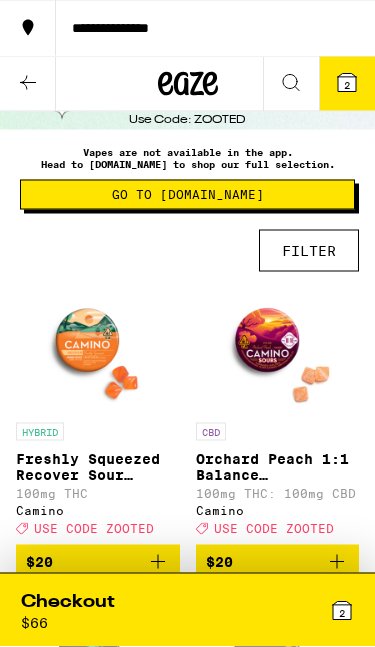 scroll, scrollTop: 49, scrollLeft: 0, axis: vertical 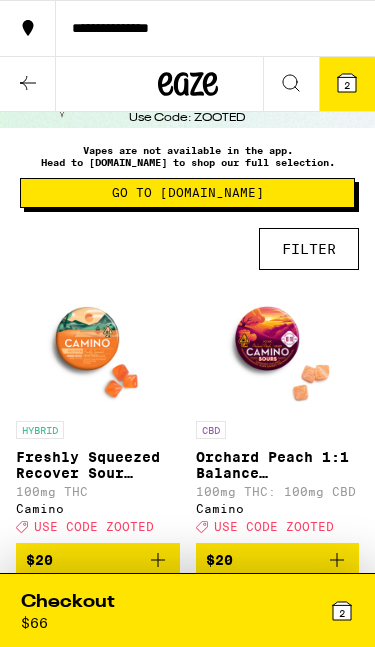 click on "FILTER" at bounding box center (309, 249) 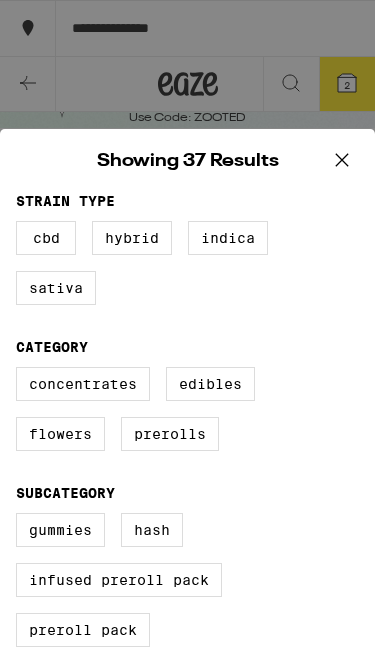 click on "Flowers" at bounding box center [60, 434] 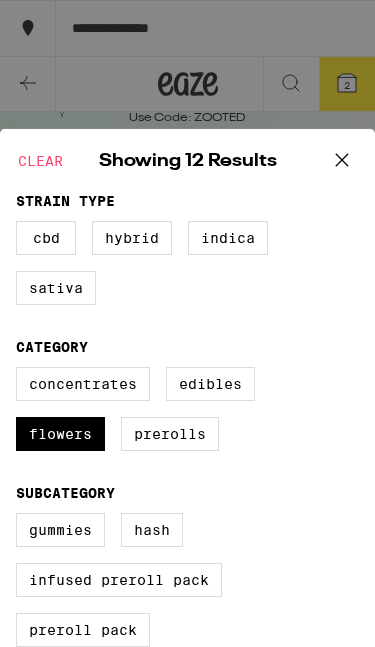 click 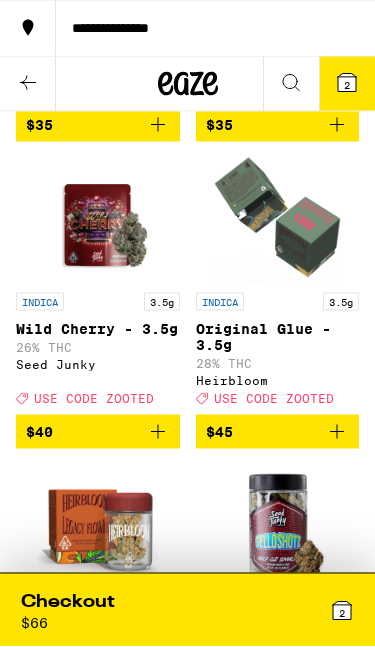 scroll, scrollTop: 1406, scrollLeft: 0, axis: vertical 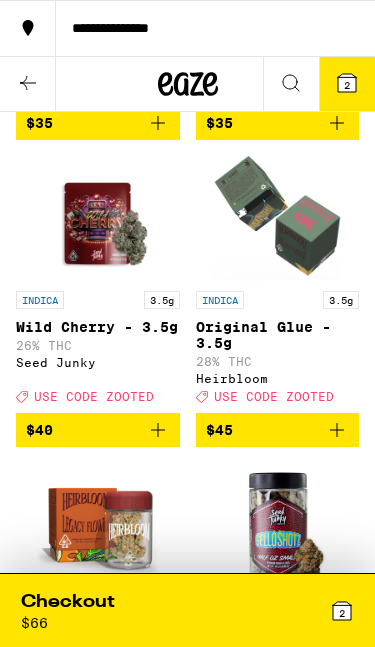 click on "$40" at bounding box center [98, 430] 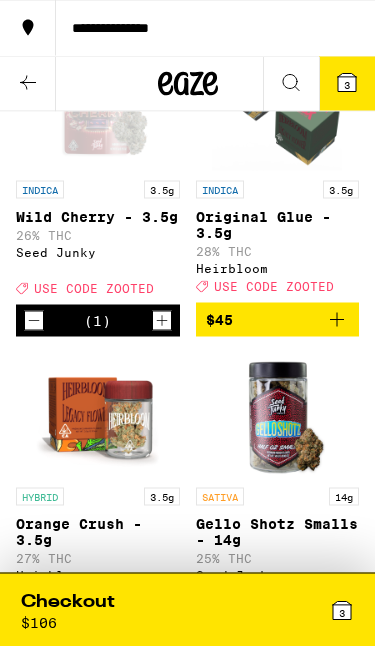 scroll, scrollTop: 1376, scrollLeft: 0, axis: vertical 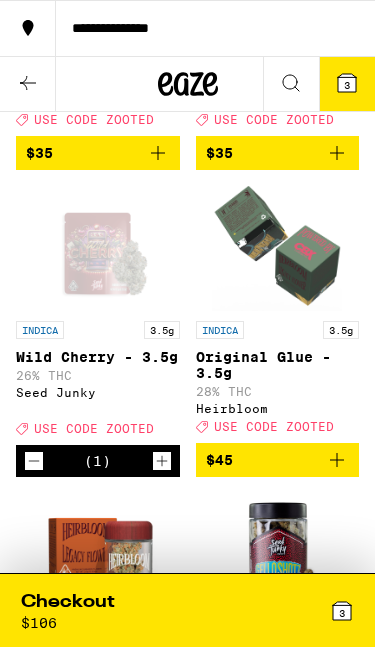 click 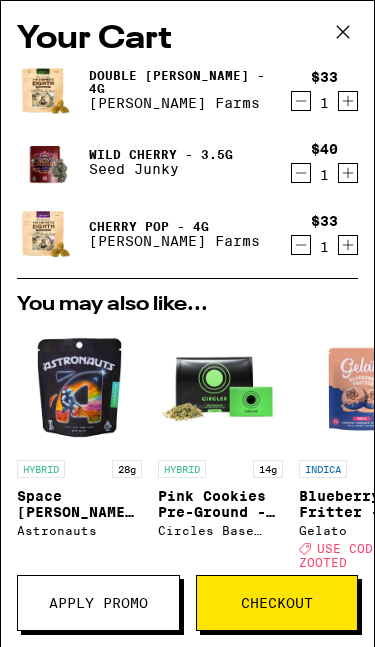 scroll, scrollTop: 0, scrollLeft: 0, axis: both 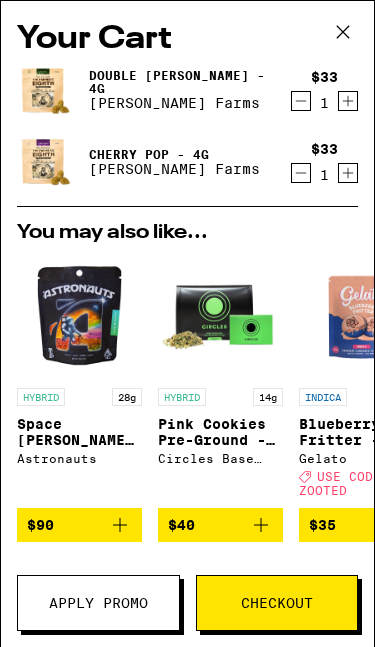 click 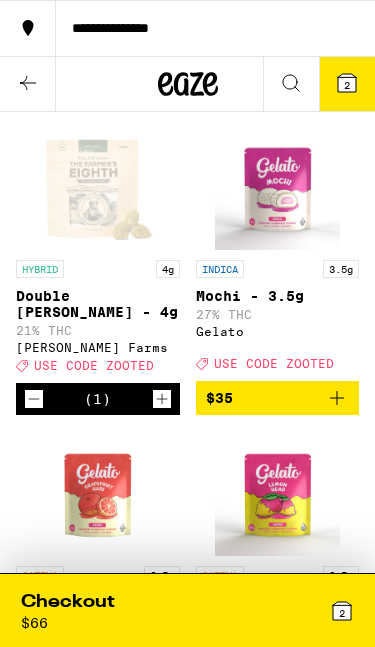 scroll, scrollTop: 498, scrollLeft: 0, axis: vertical 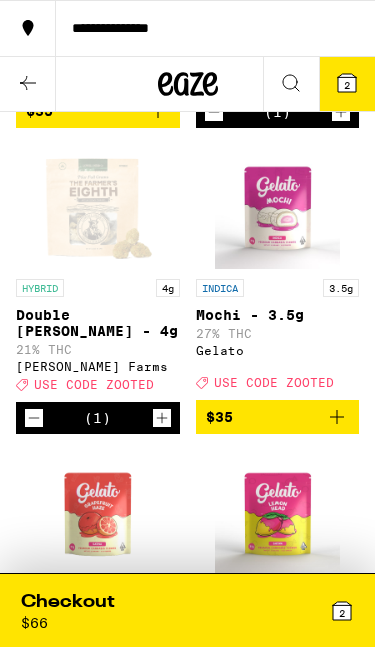 click on "$35" at bounding box center (278, 417) 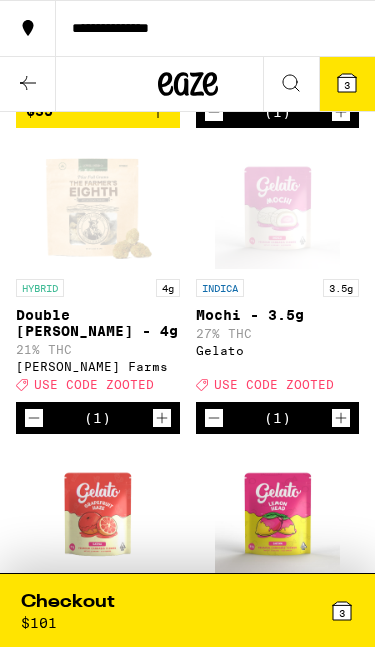 click on "3" at bounding box center (347, 85) 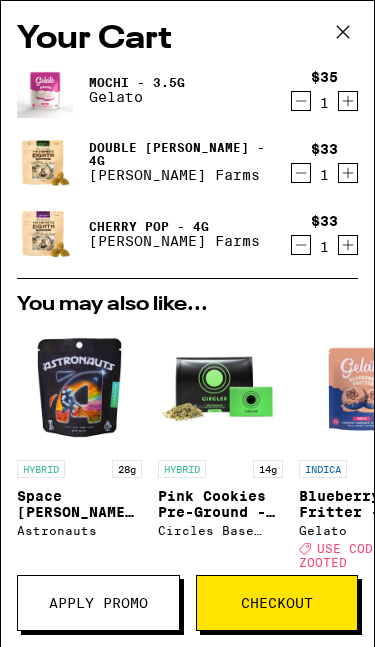 scroll, scrollTop: 0, scrollLeft: 0, axis: both 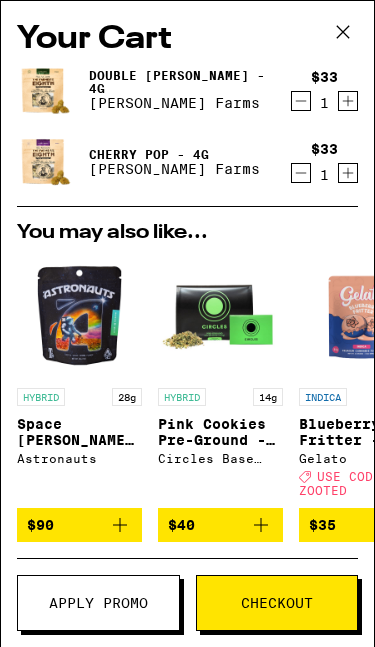 click 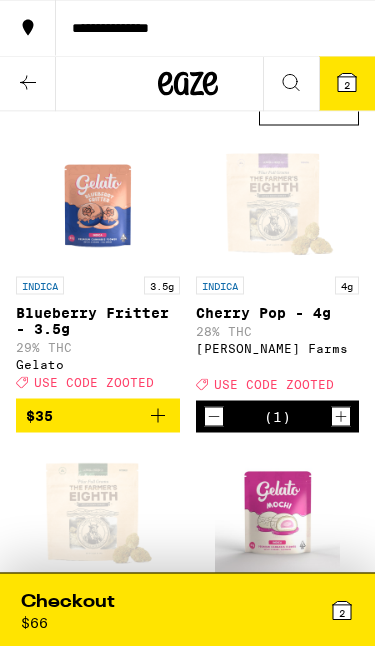 scroll, scrollTop: 195, scrollLeft: 0, axis: vertical 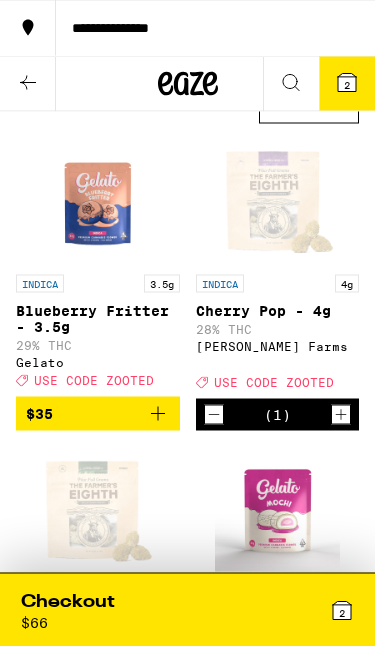 click at bounding box center (28, 84) 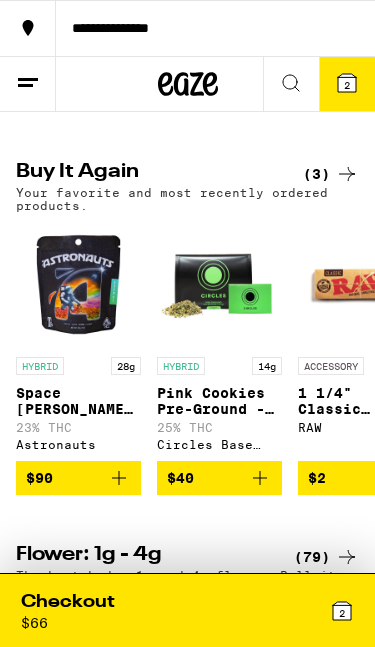 scroll, scrollTop: 599, scrollLeft: 0, axis: vertical 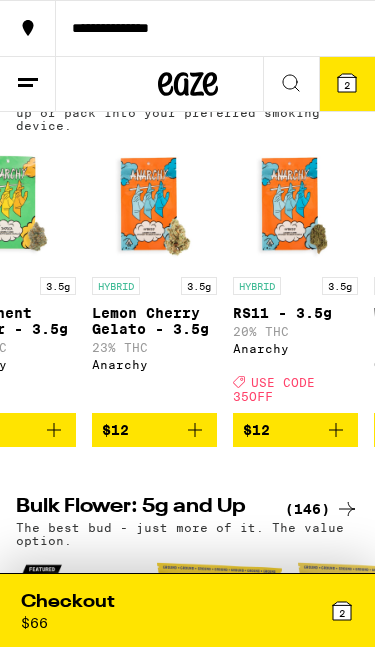 click 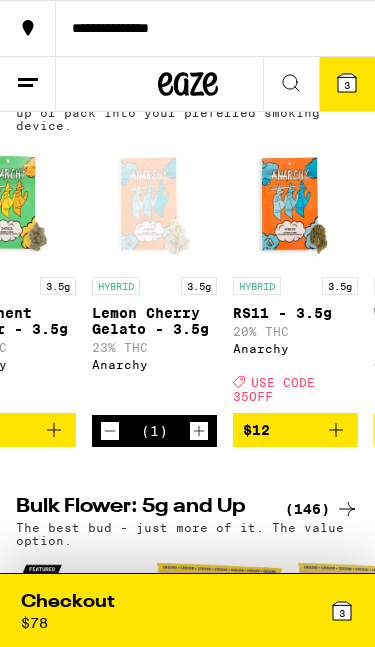 click on "3" at bounding box center (347, 84) 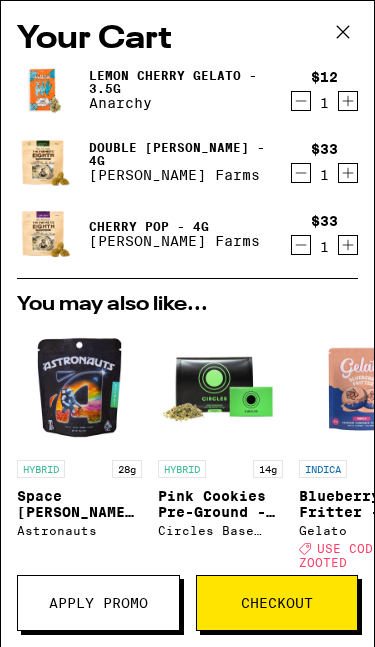 scroll, scrollTop: 0, scrollLeft: 0, axis: both 